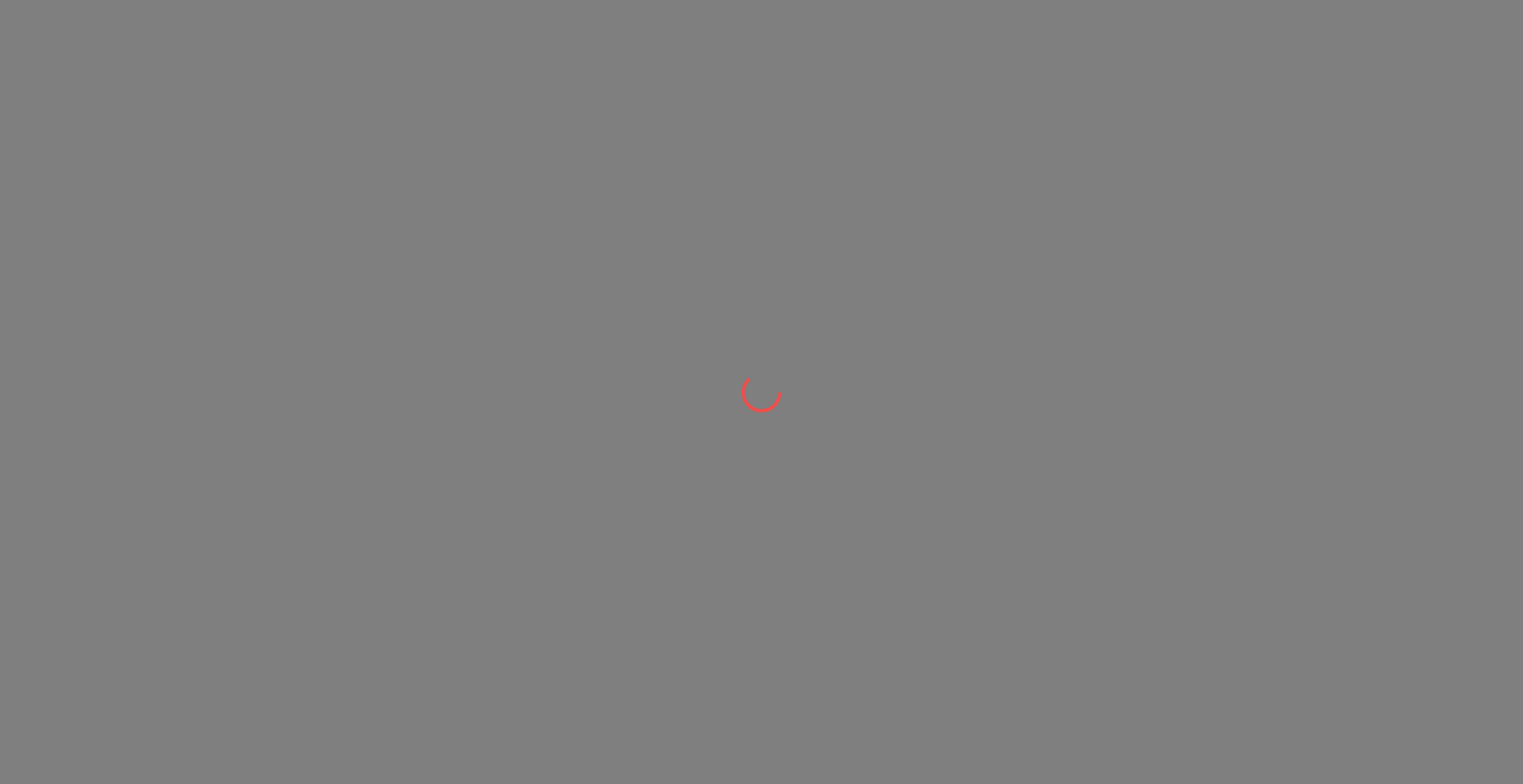 scroll, scrollTop: 0, scrollLeft: 0, axis: both 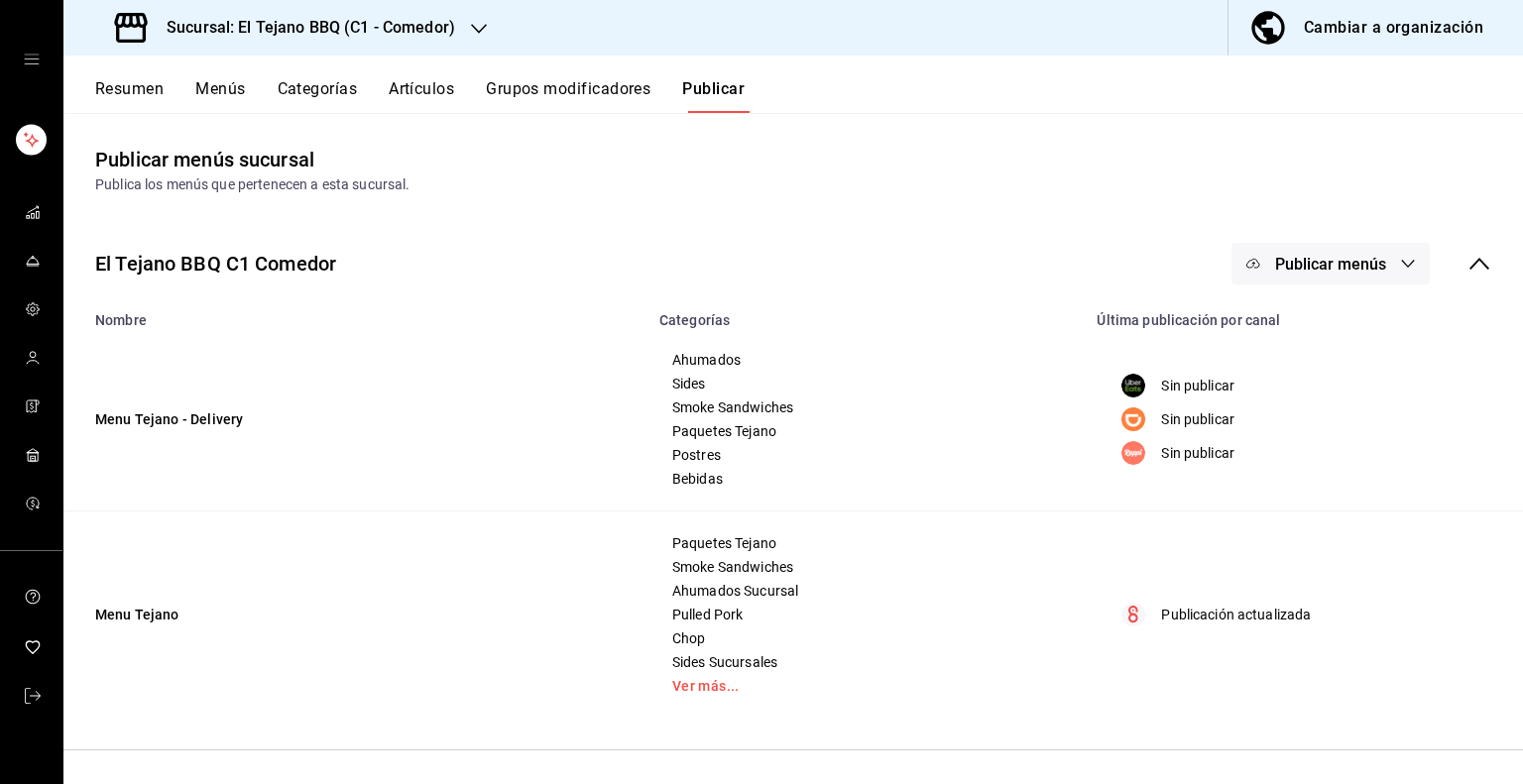 click on "Resumen" at bounding box center [129, 96] 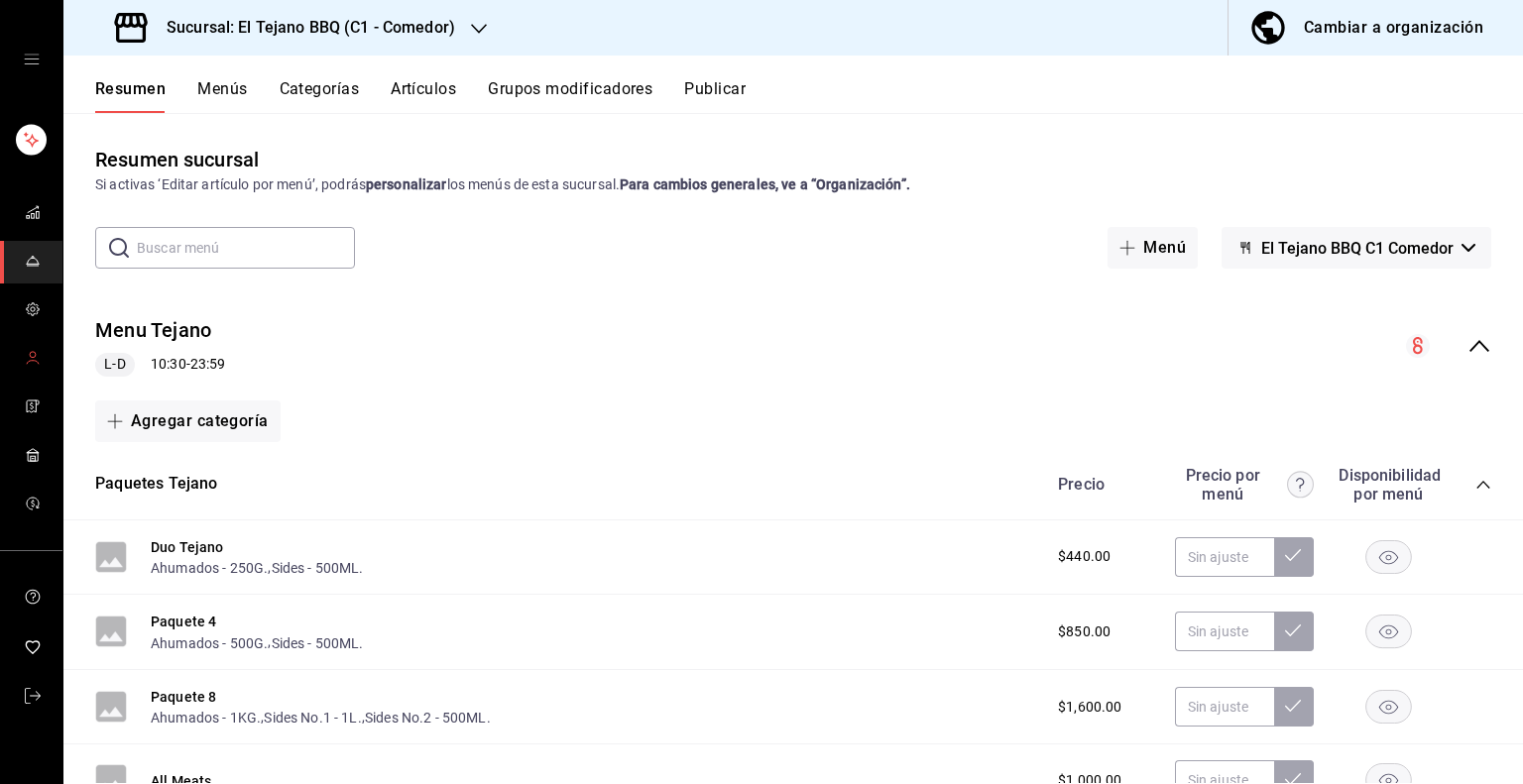 click at bounding box center [31, 359] 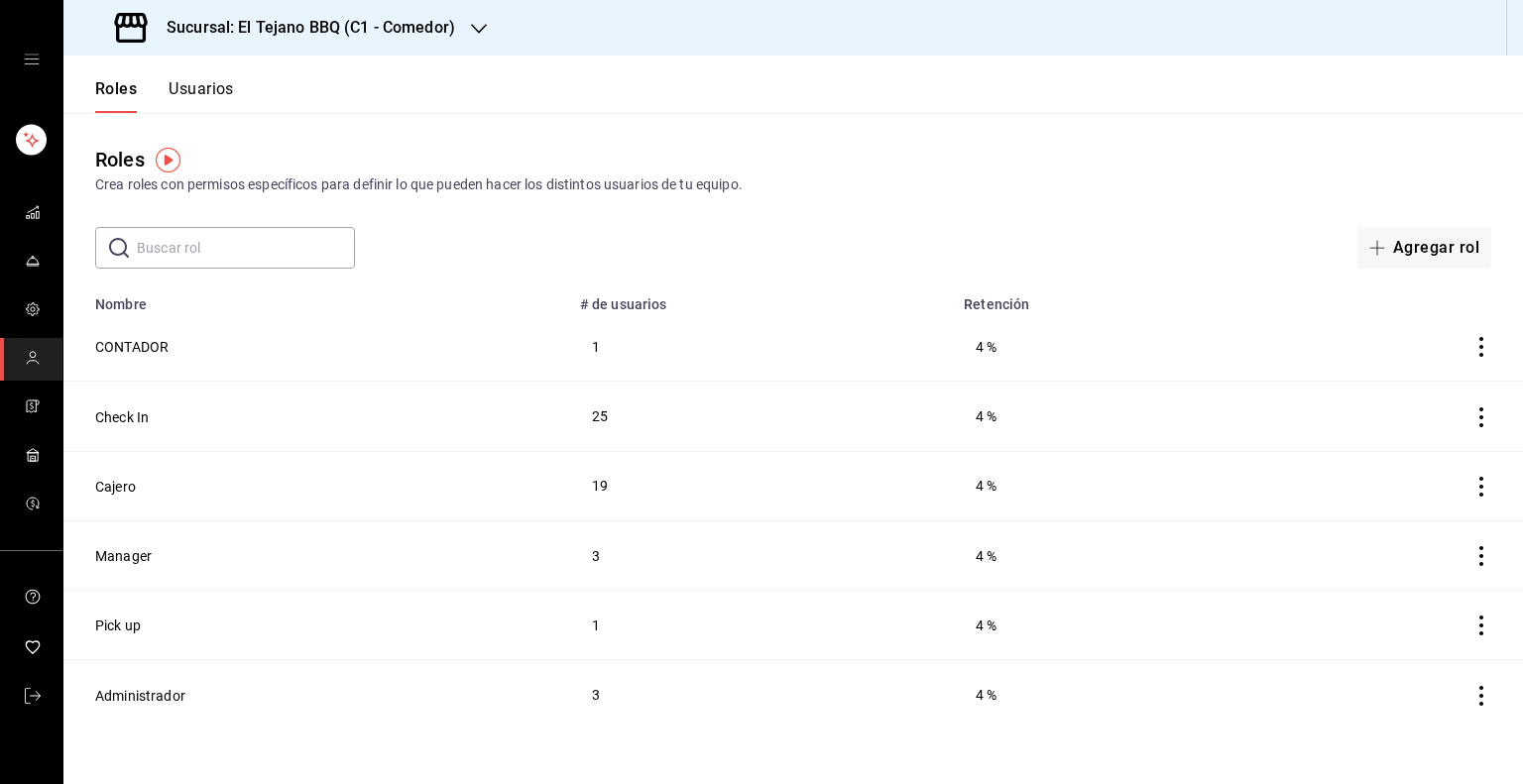 click on "Usuarios" at bounding box center (201, 96) 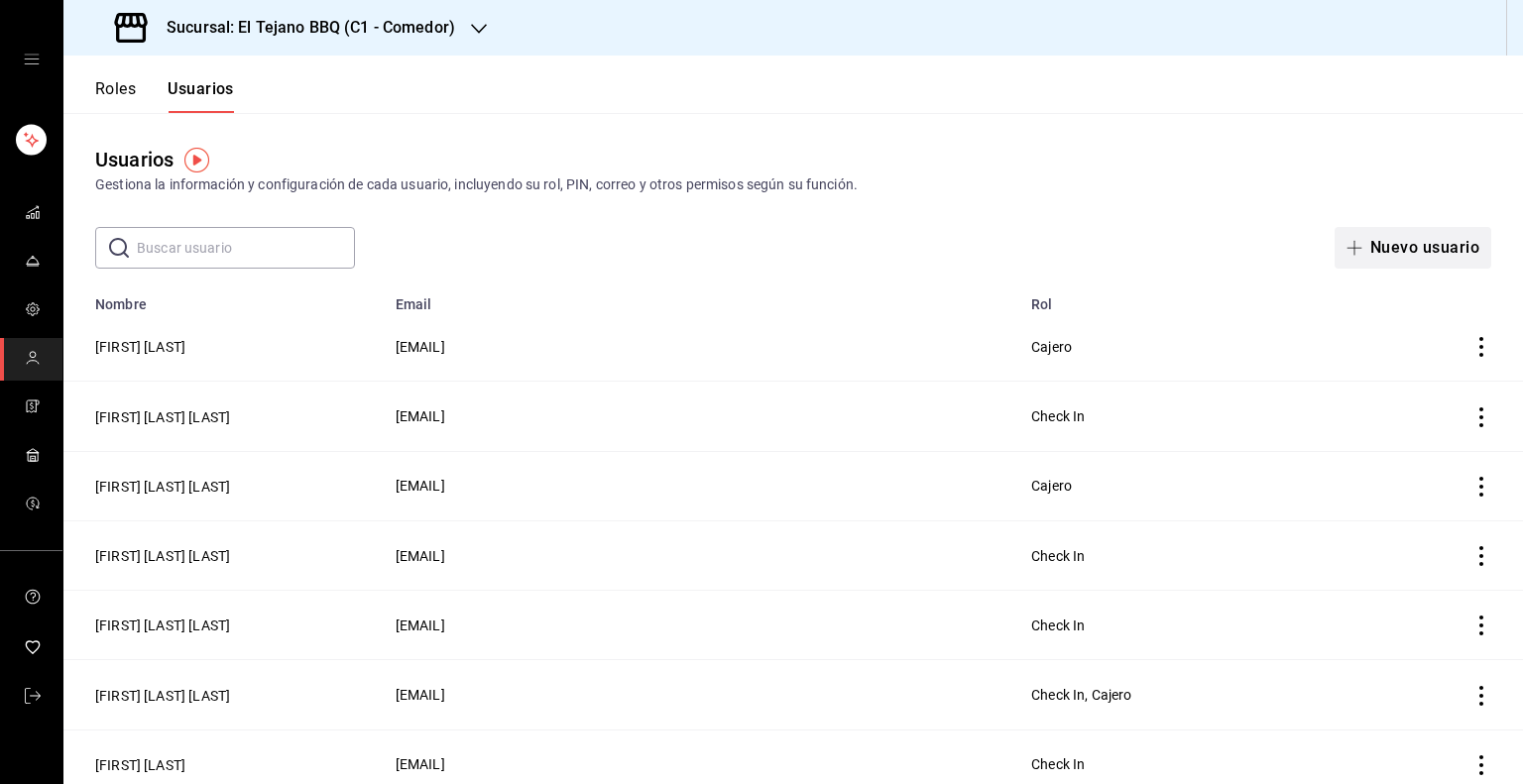click on "Nuevo usuario" at bounding box center [1413, 248] 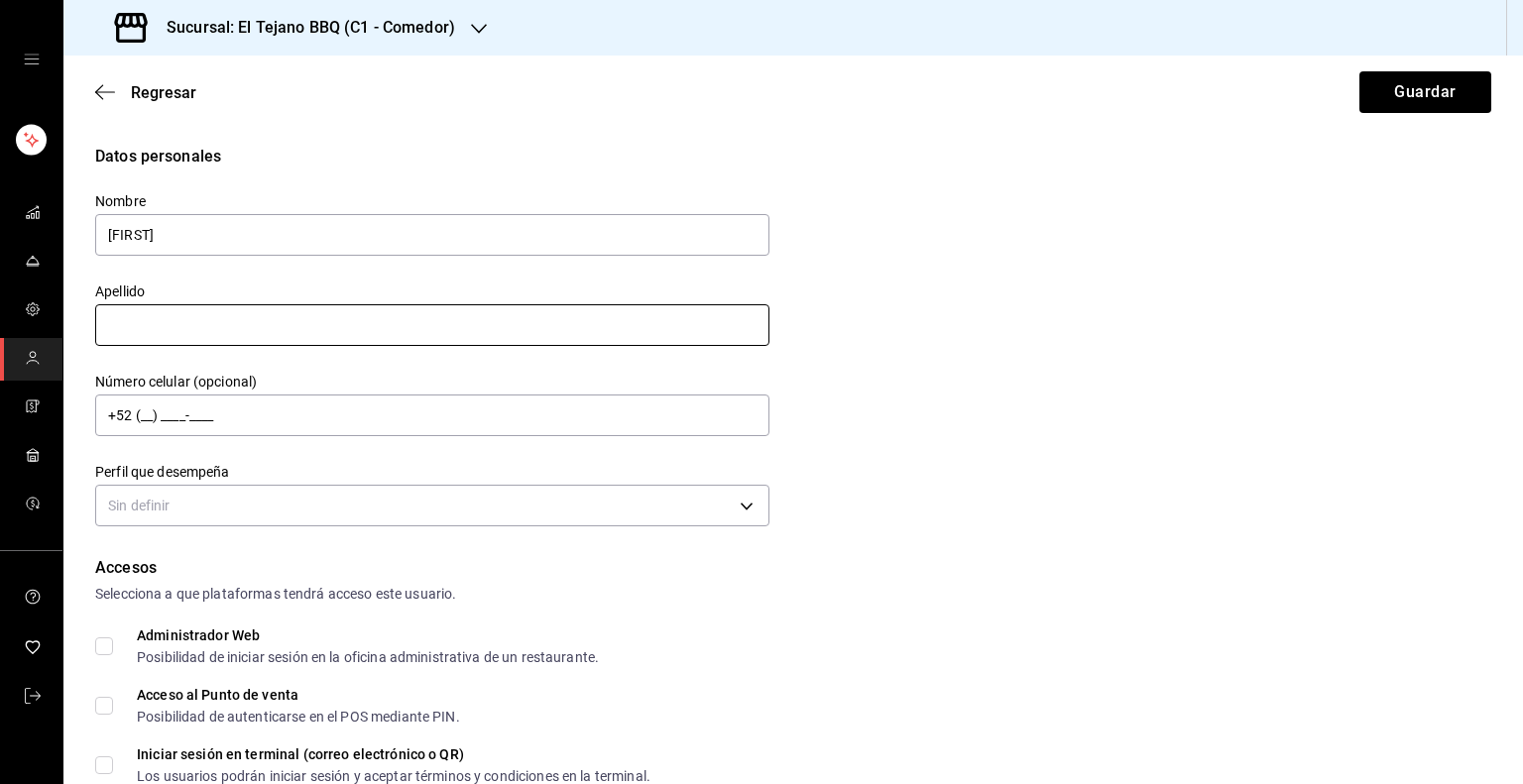 type on "[FIRST]" 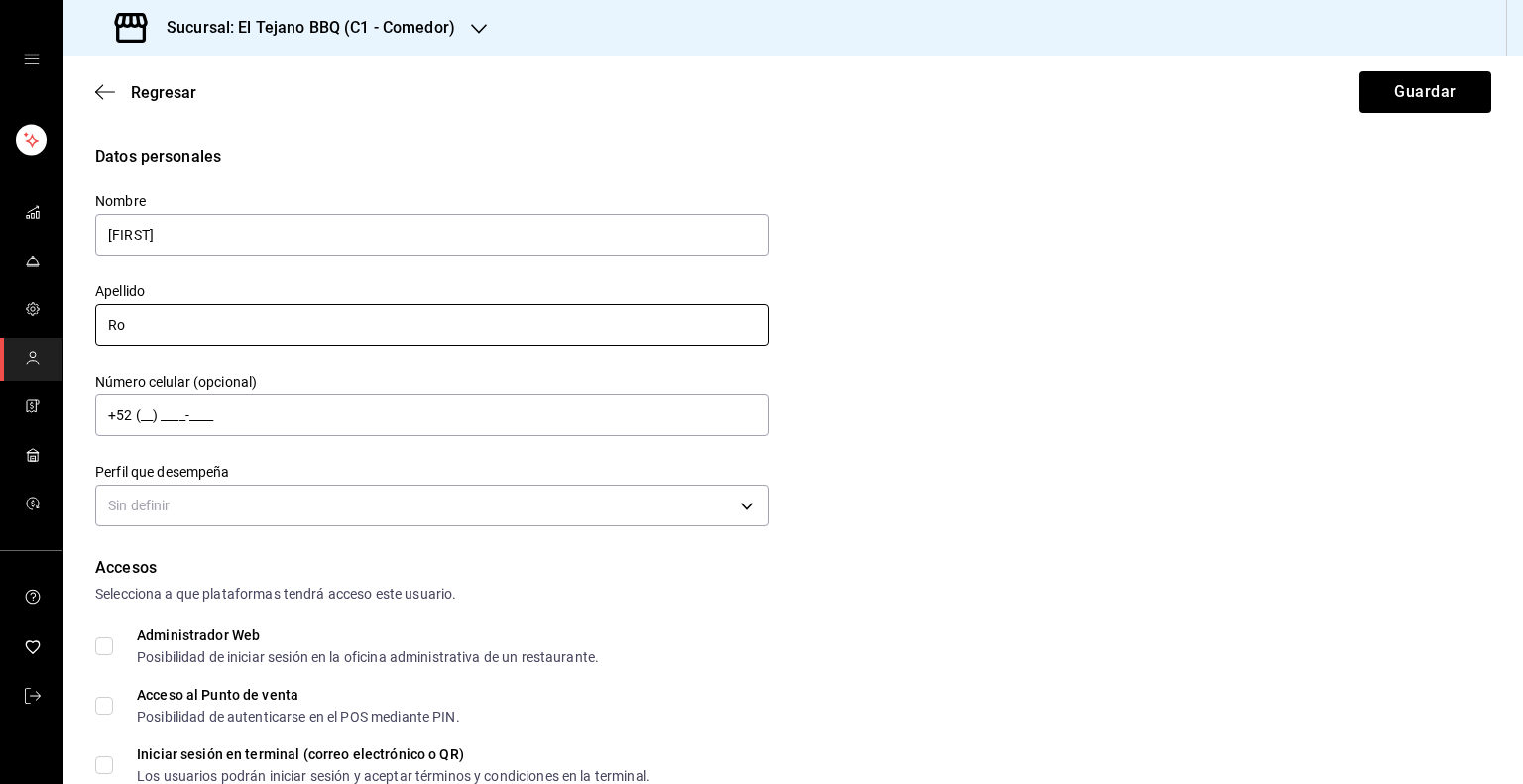 click on "Ro" at bounding box center (432, 325) 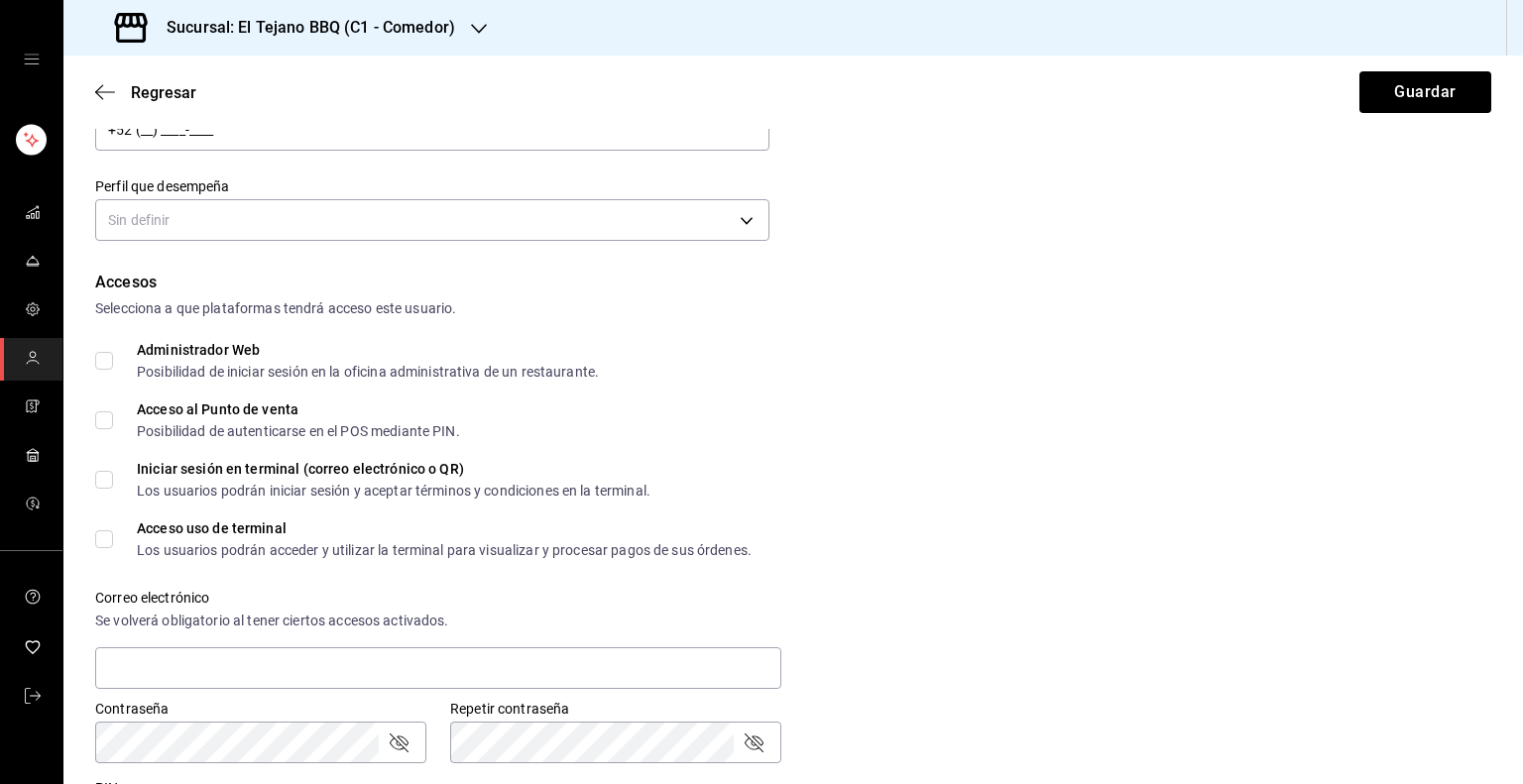 scroll, scrollTop: 287, scrollLeft: 0, axis: vertical 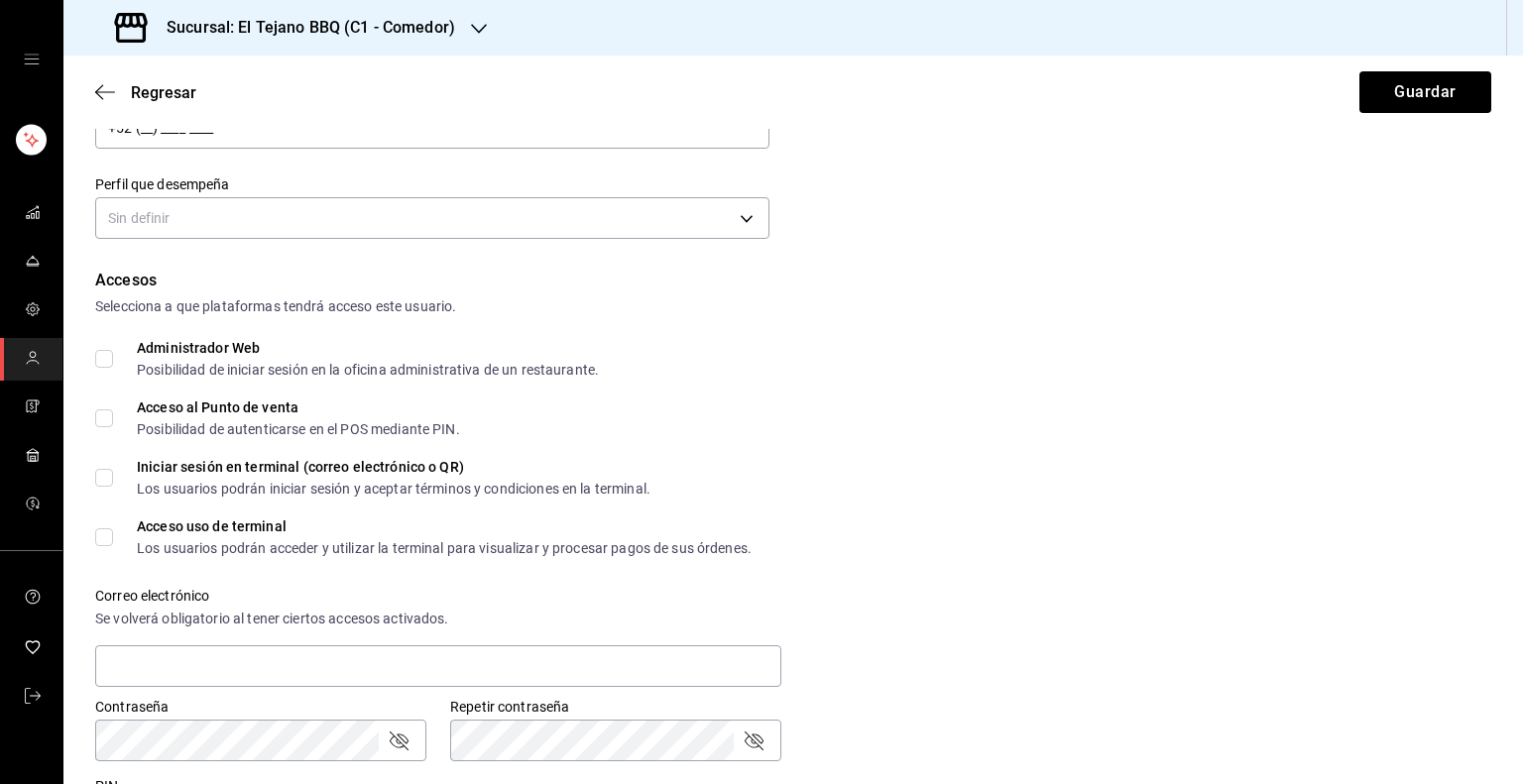type on "[LAST] [LAST]" 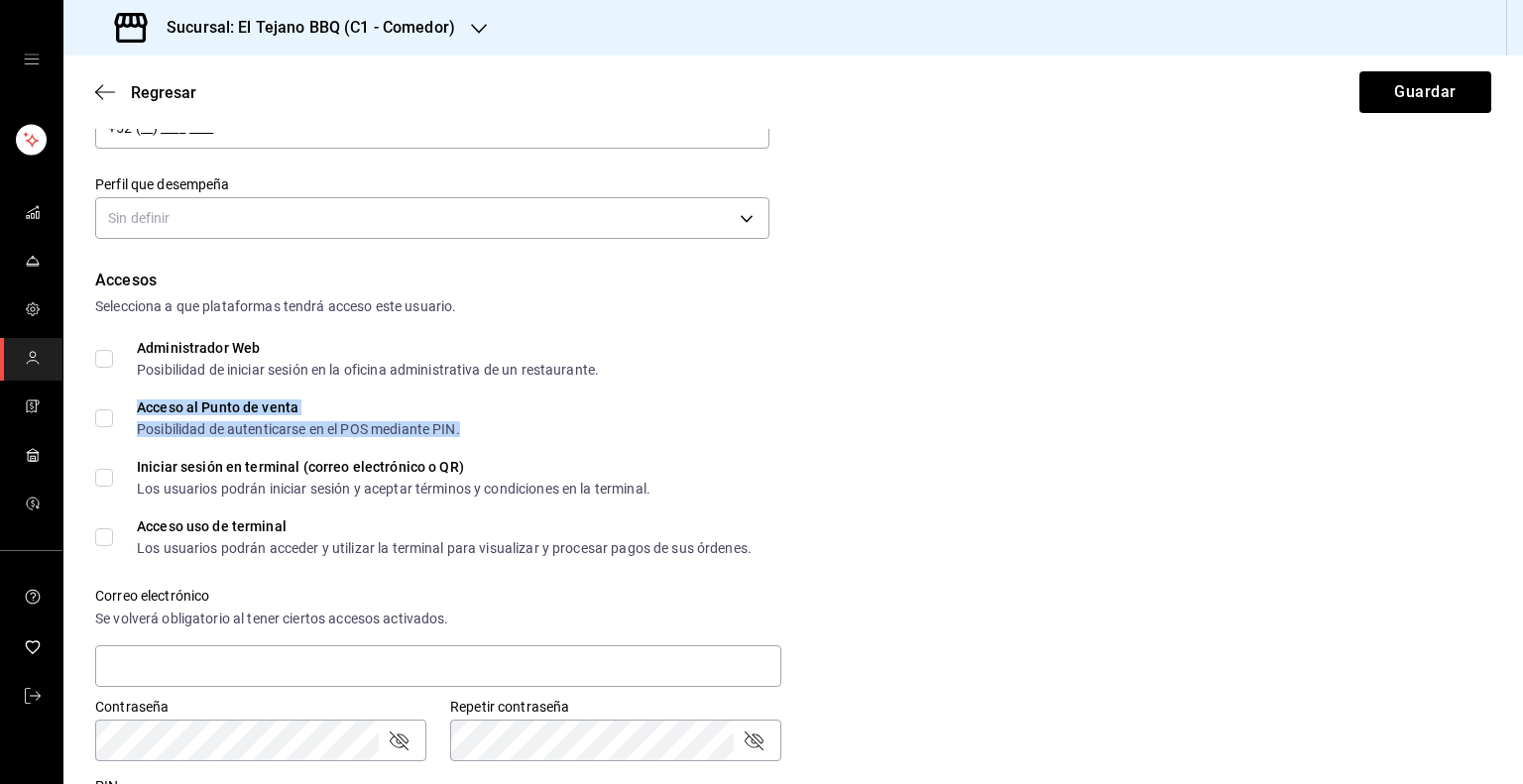 click on "Posibilidad de autenticarse en el POS mediante PIN." at bounding box center [298, 429] 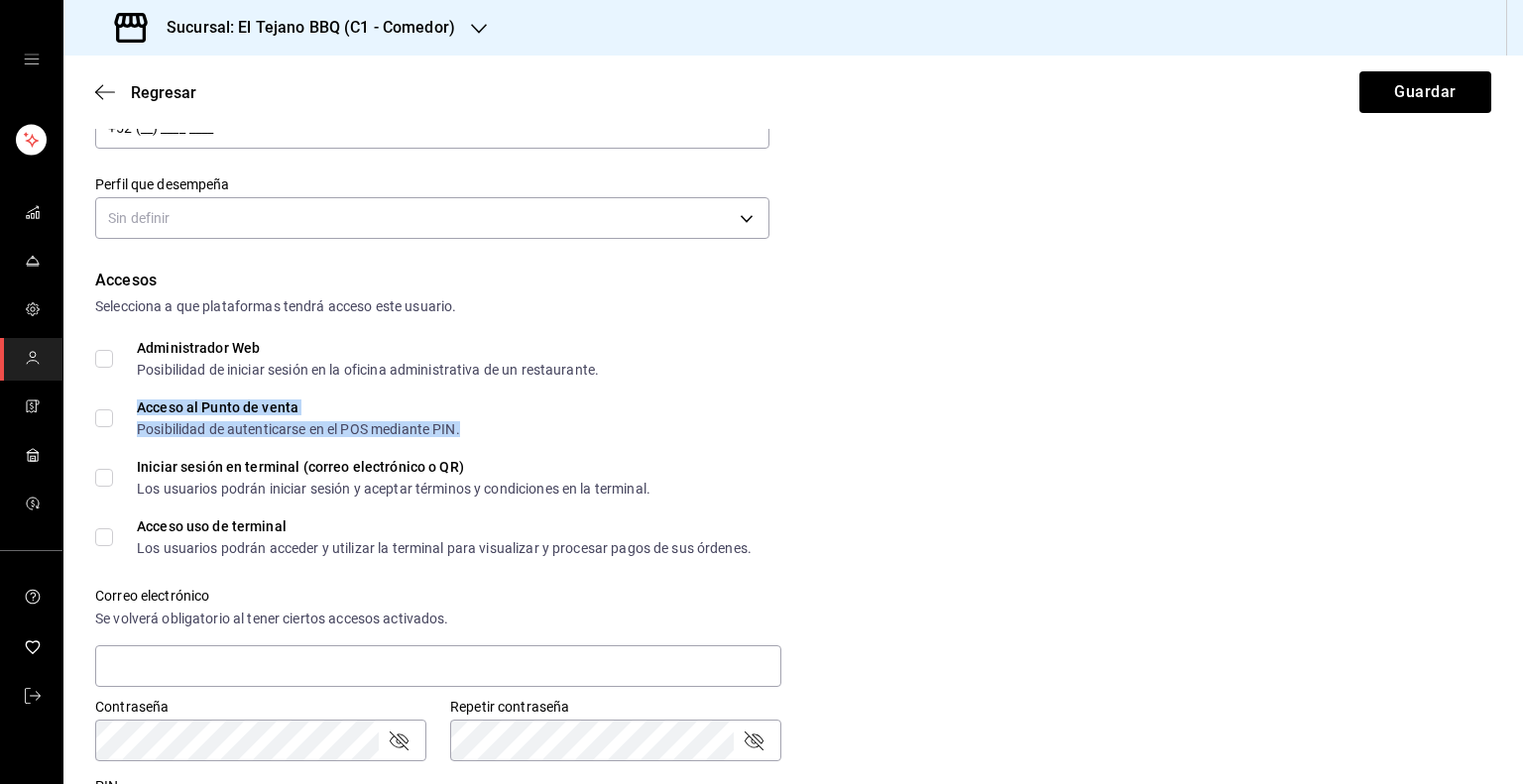 click on "Acceso al Punto de venta Posibilidad de autenticarse en el POS mediante PIN." at bounding box center (104, 418) 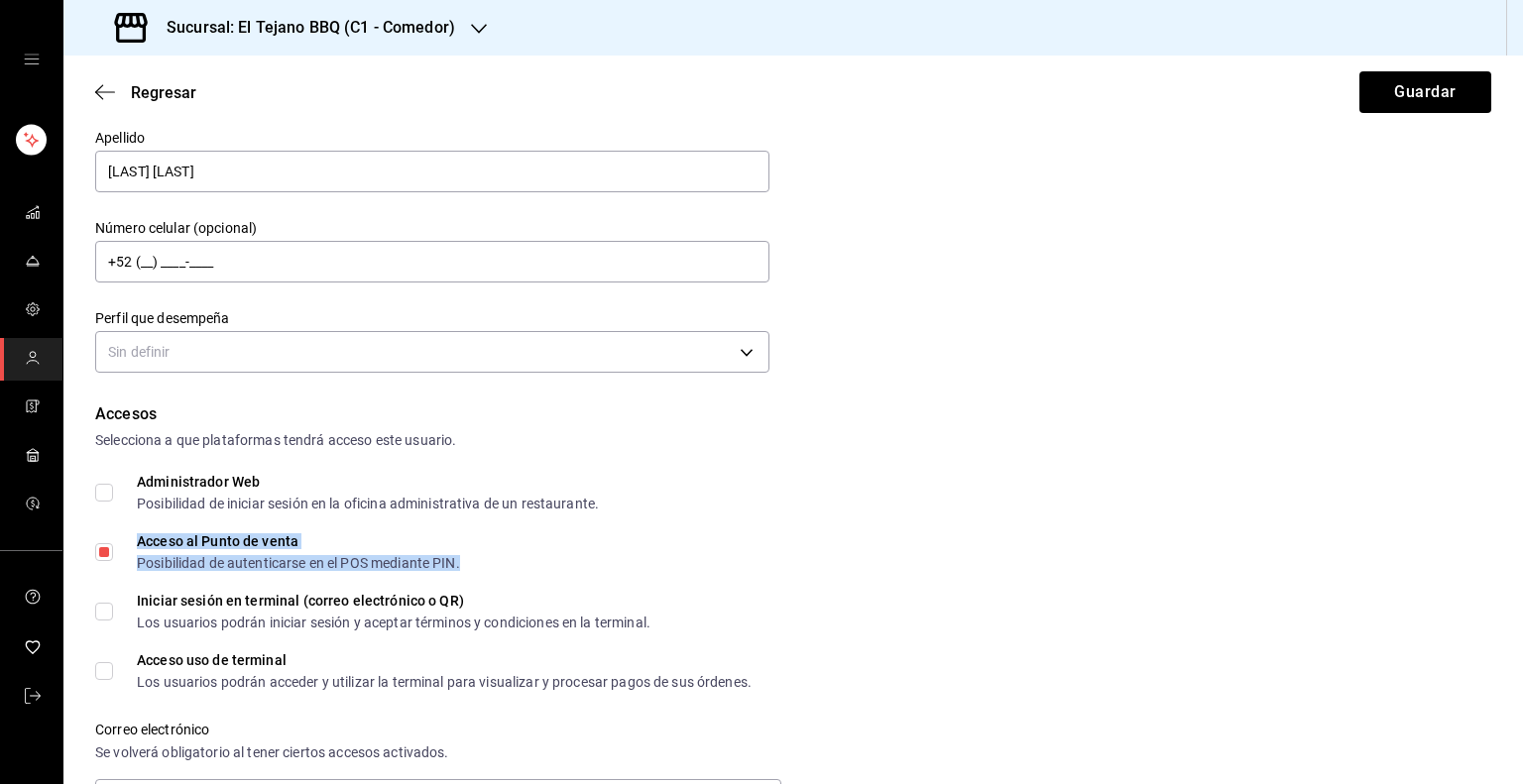 scroll, scrollTop: 190, scrollLeft: 0, axis: vertical 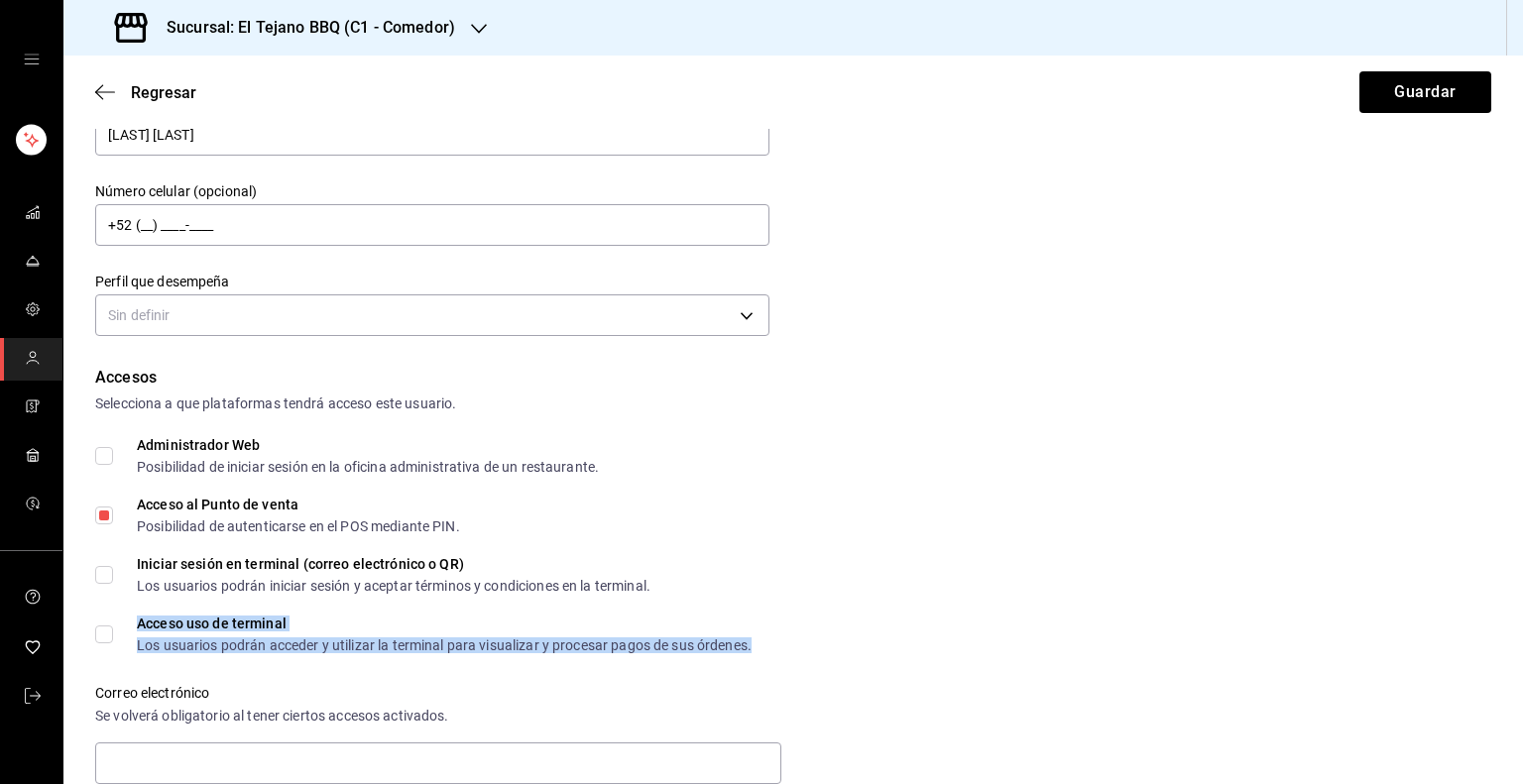click on "Acceso uso de terminal" at bounding box center (444, 623) 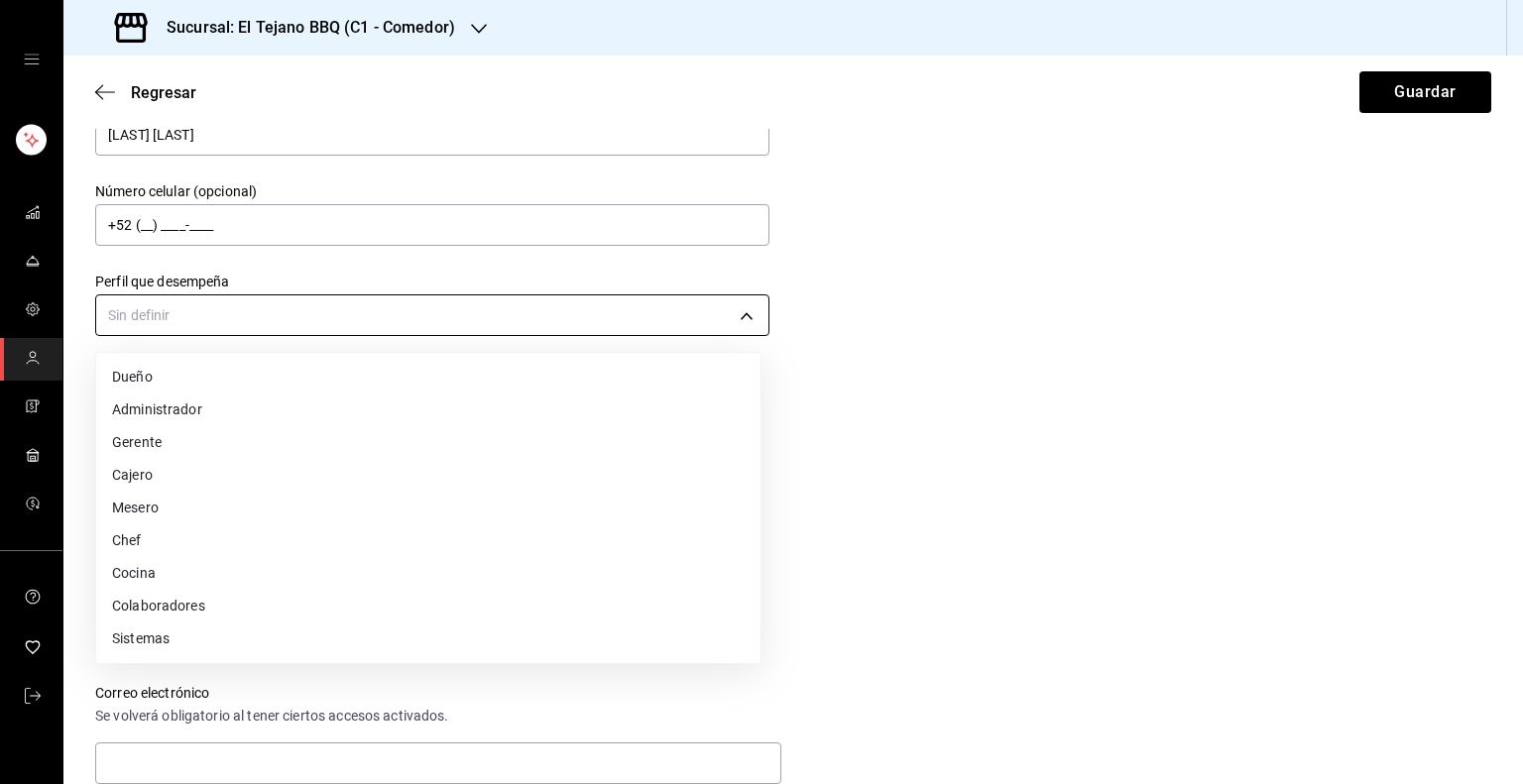 click on "Sucursal: El Tejano BBQ (C1 - Comedor) Regresar Guardar Datos personales Nombre [FIRST] Apellido [LAST] Número celular (opcional) +52 ([PHONE]) [PHONE]-[PHONE] Perfil que desempeña Sin definir Accesos Selecciona a que plataformas tendrá acceso este usuario. Administrador Web Posibilidad de iniciar sesión en la oficina administrativa de un restaurante.  Acceso al Punto de venta Posibilidad de autenticarse en el POS mediante PIN.  Iniciar sesión en terminal (correo electrónico o QR) Los usuarios podrán iniciar sesión y aceptar términos y condiciones en la terminal. Acceso uso de terminal Los usuarios podrán acceder y utilizar la terminal para visualizar y procesar pagos de sus órdenes. Correo electrónico Se volverá obligatorio al tener ciertos accesos activados. Contraseña Contraseña Repetir contraseña Repetir contraseña PIN Validar PIN ​ Generar PIN automático Notificaciones Selecciona que notificaciones quieres que reciba este usuario. Corte de Caja Plan de Suscripción Roles Ver video tutorial Chef" at bounding box center (762, 392) 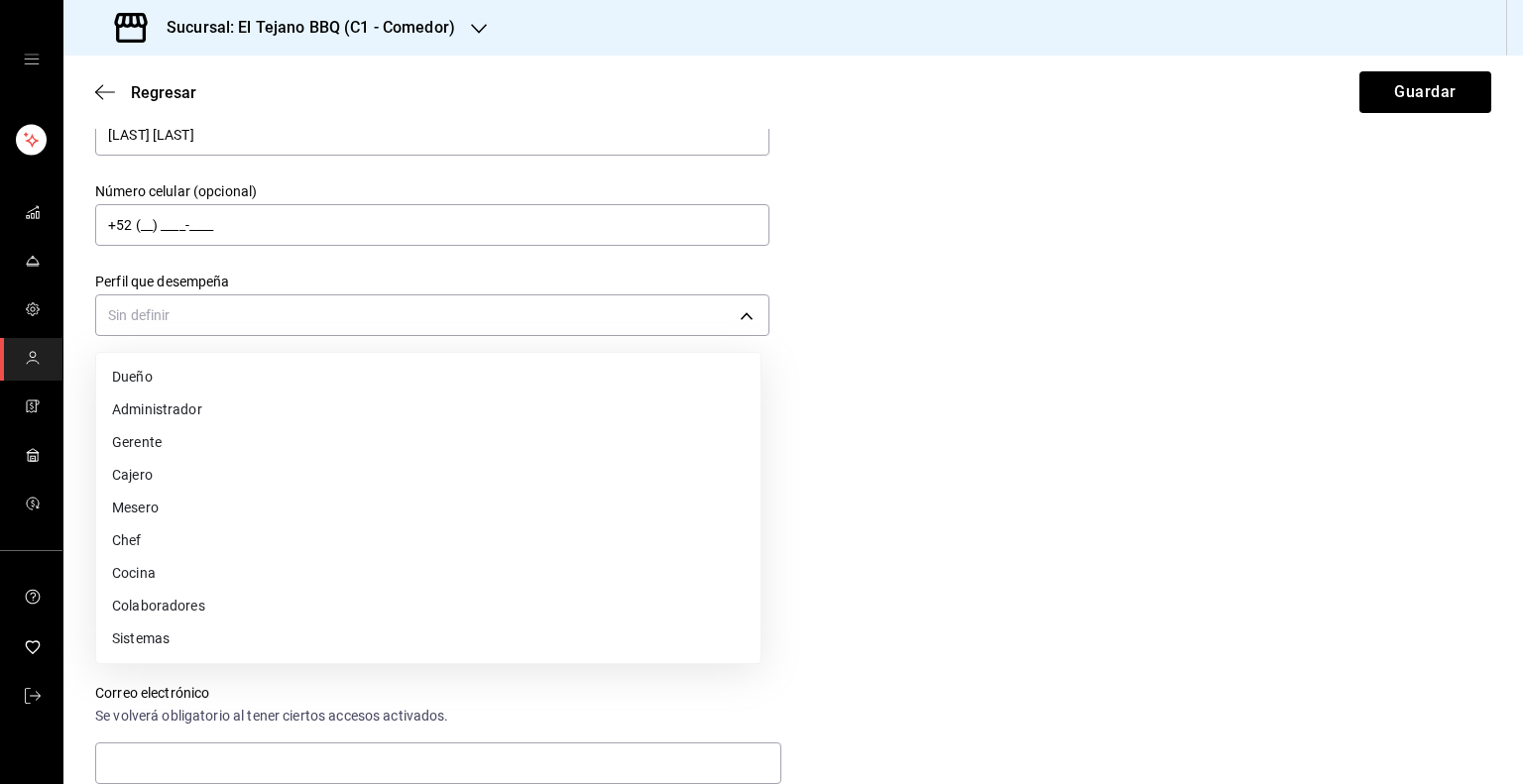 click on "Mesero" at bounding box center (428, 507) 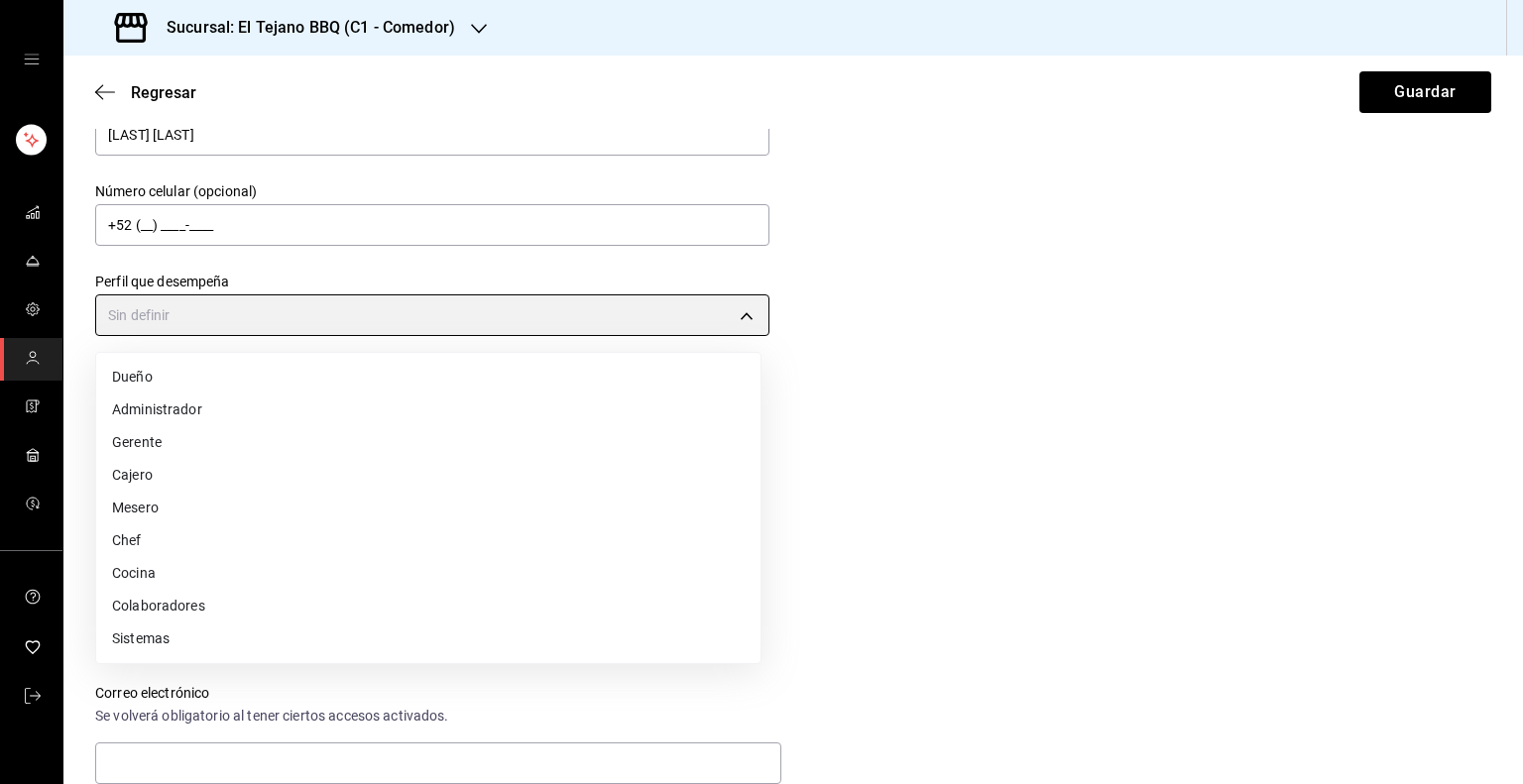 type on "WAITER" 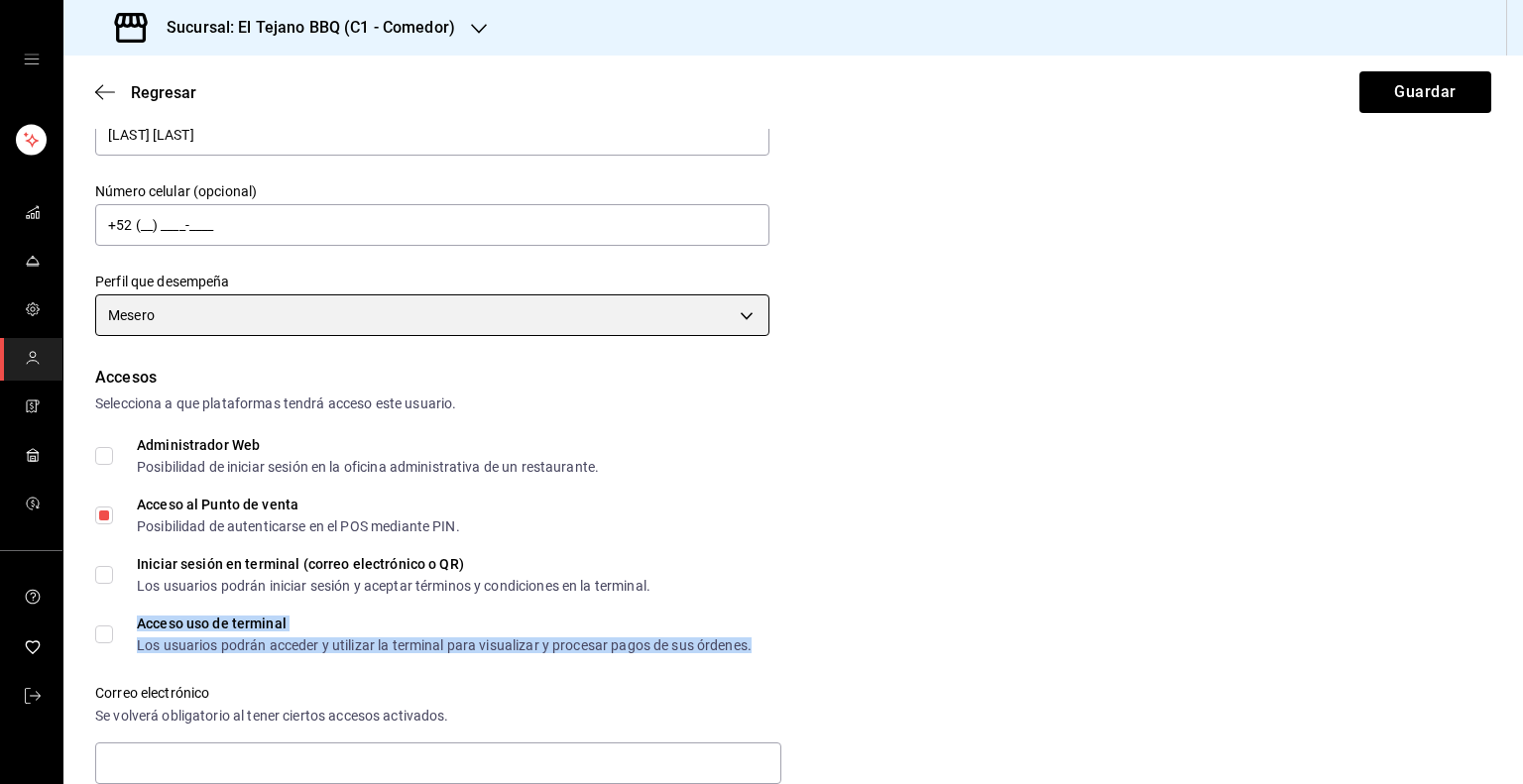 scroll, scrollTop: 800, scrollLeft: 0, axis: vertical 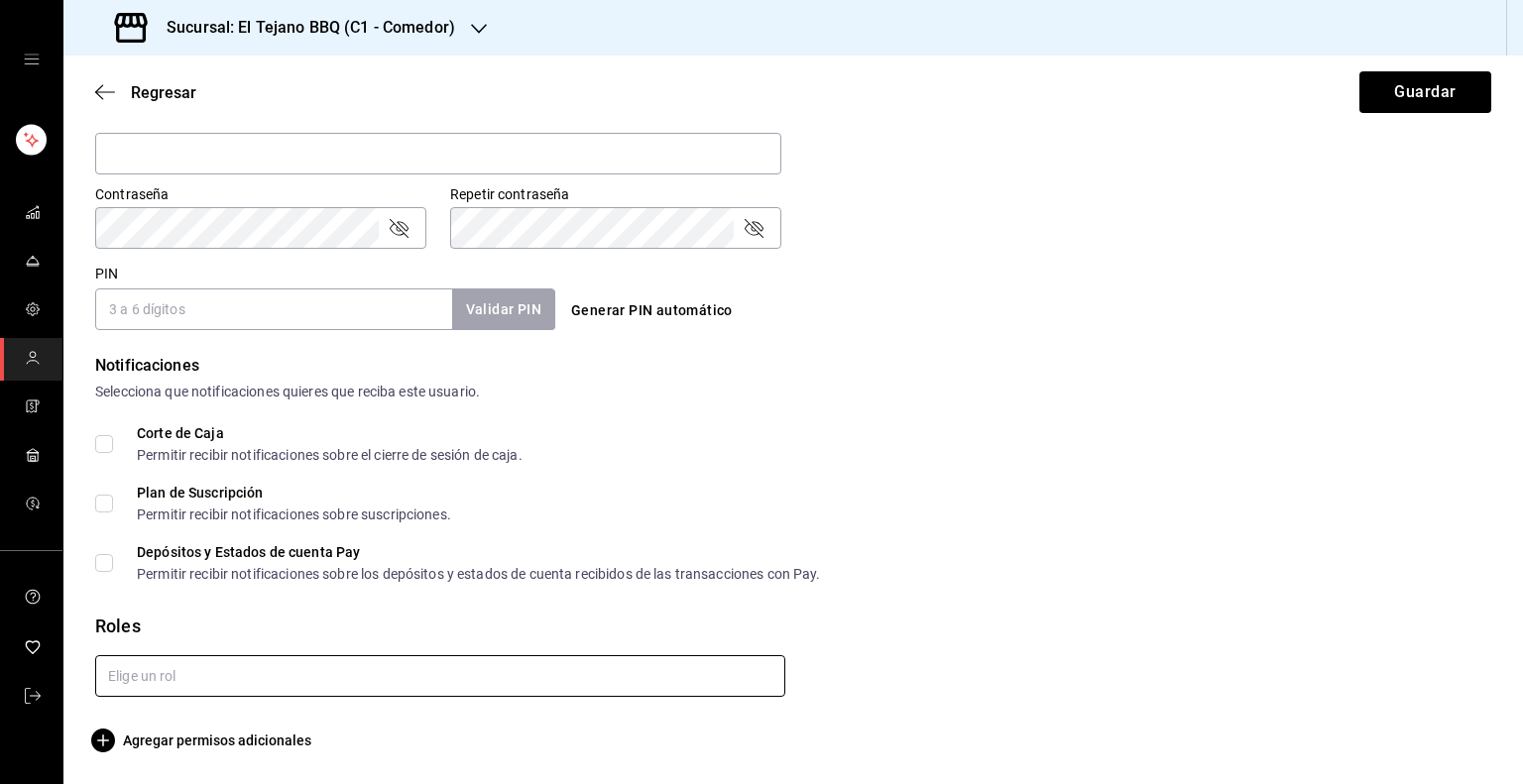click at bounding box center (440, 676) 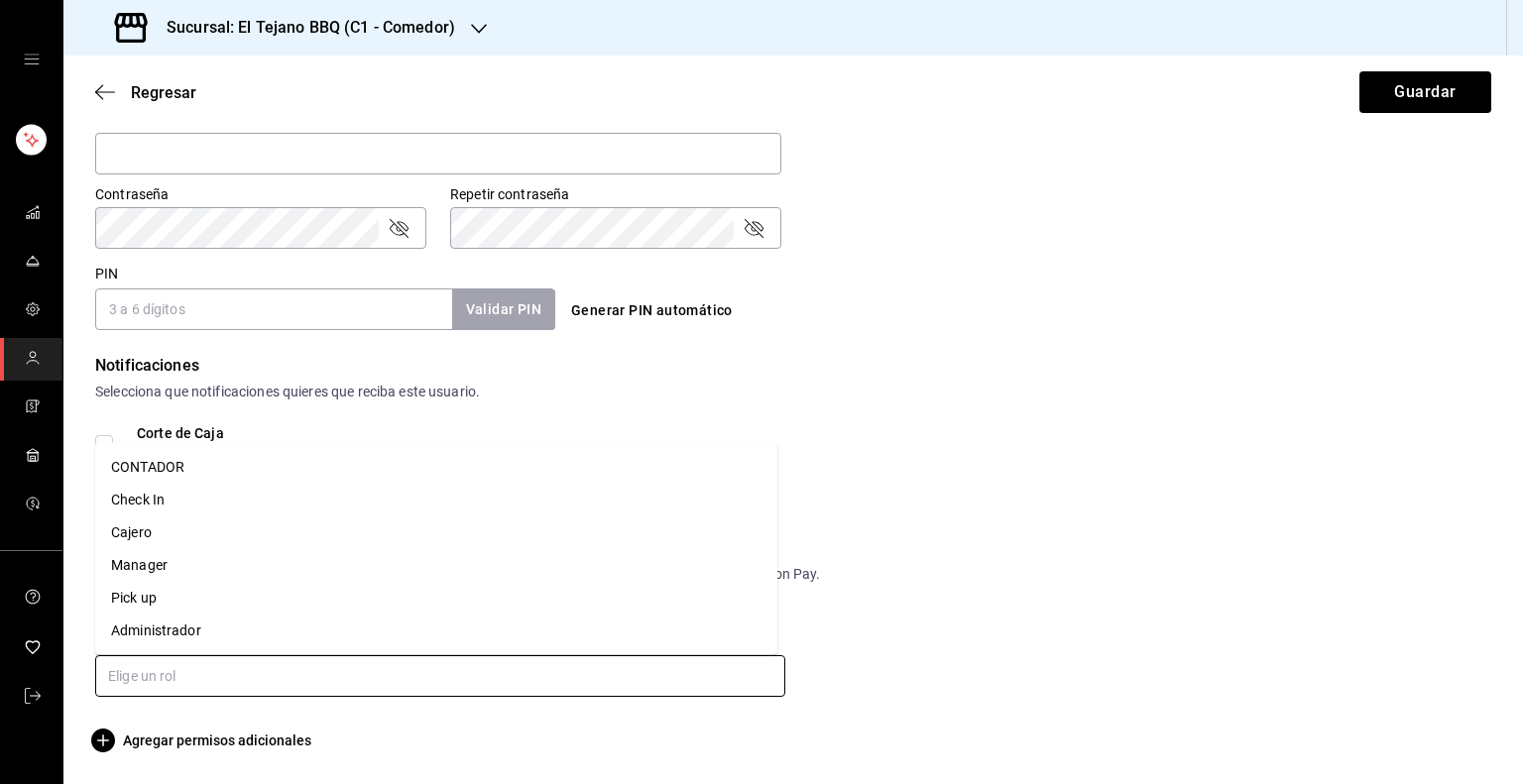 click on "Cajero" at bounding box center (436, 532) 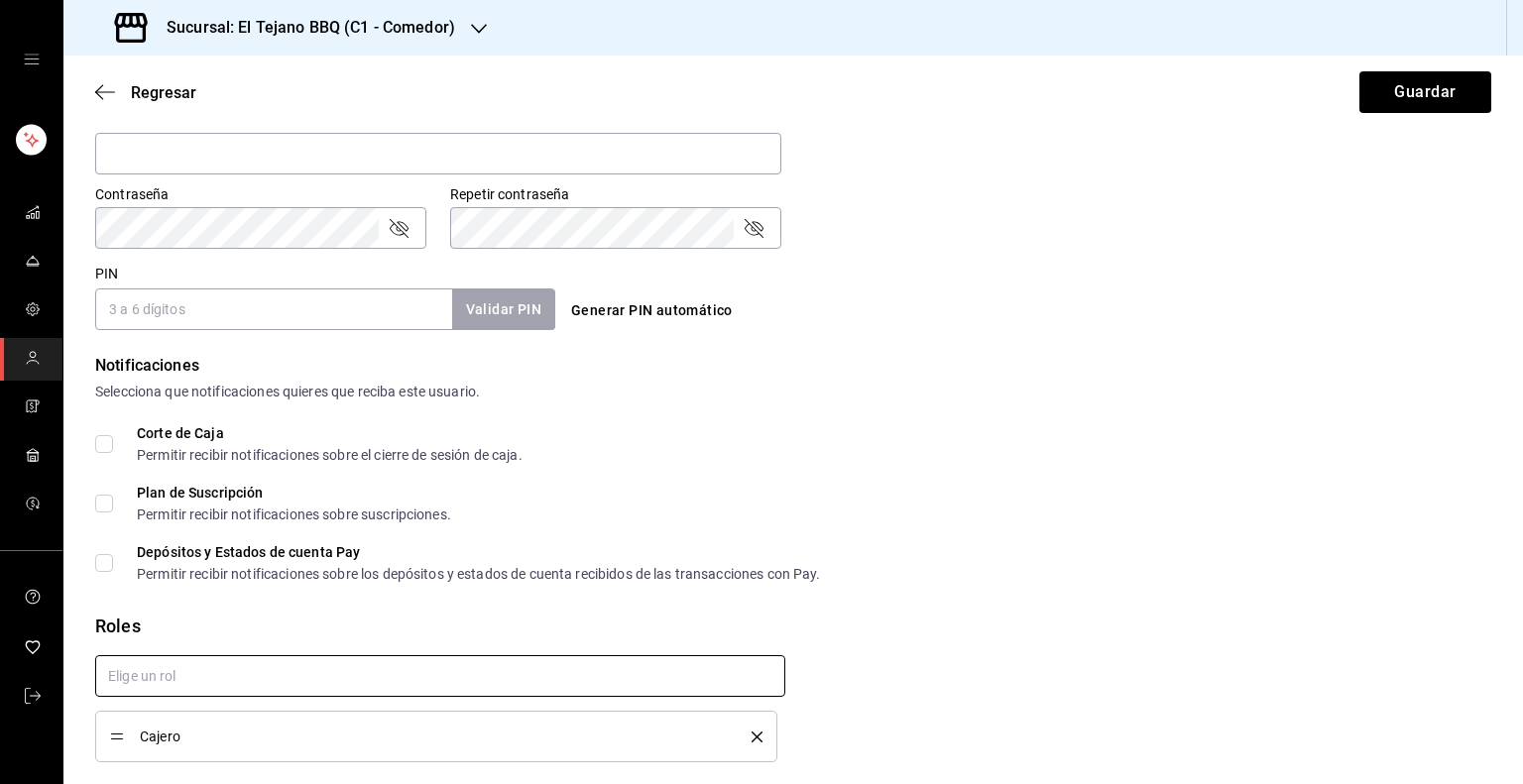 checkbox on "true" 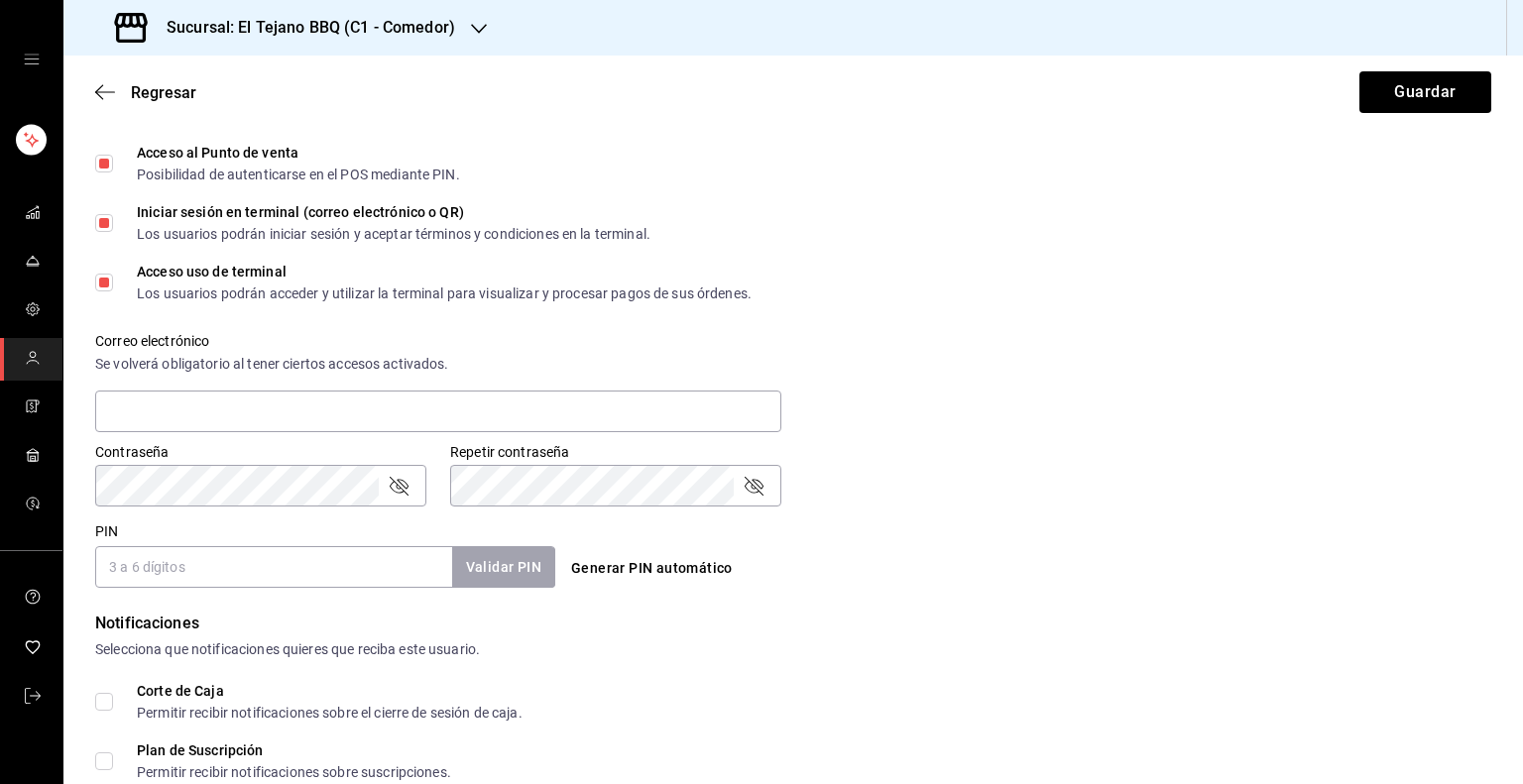 scroll, scrollTop: 543, scrollLeft: 0, axis: vertical 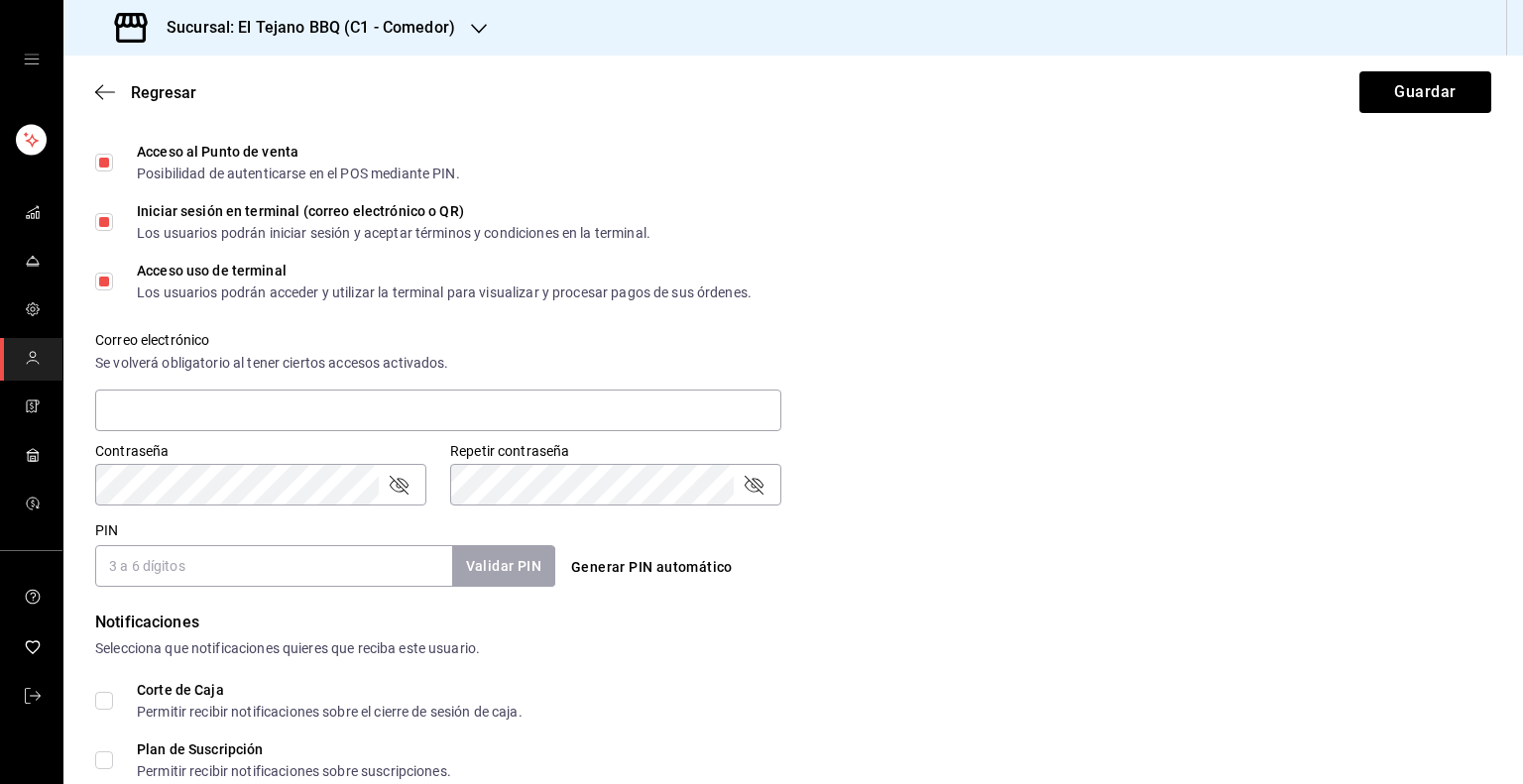 click on "Iniciar sesión en terminal (correo electrónico o QR) Los usuarios podrán iniciar sesión y aceptar términos y condiciones en la terminal." at bounding box center (104, 222) 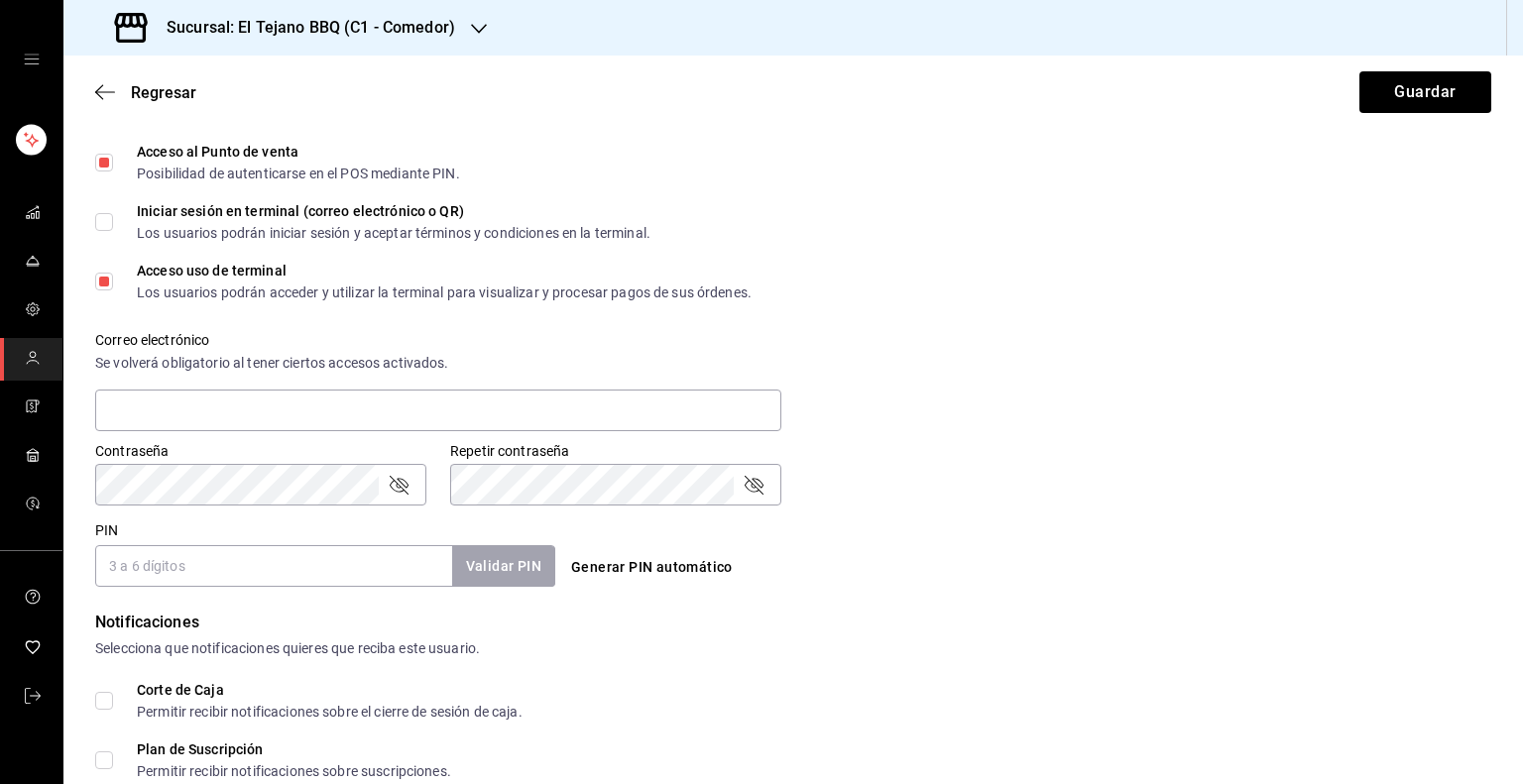 click on "PIN" at bounding box center [274, 566] 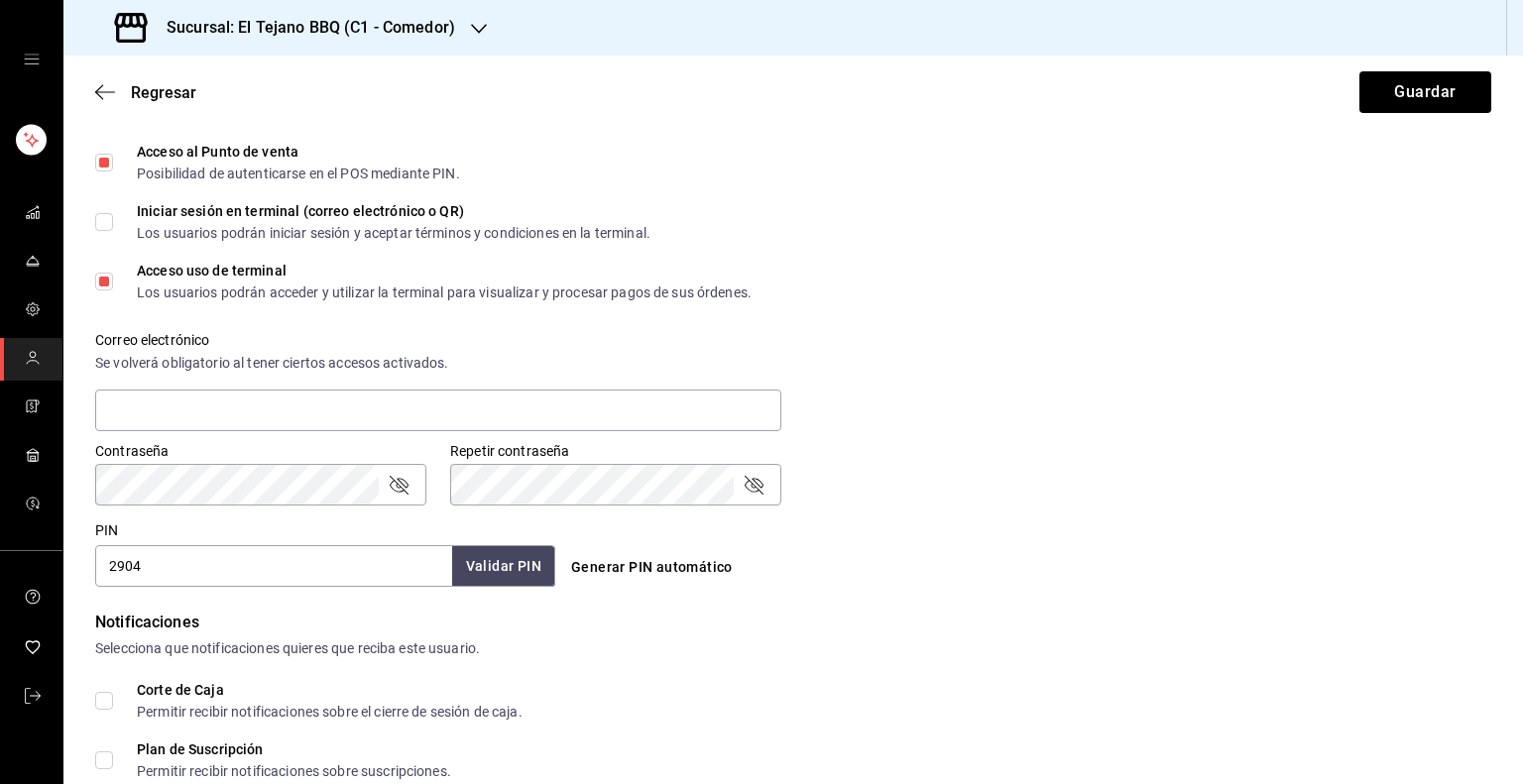 type on "2904" 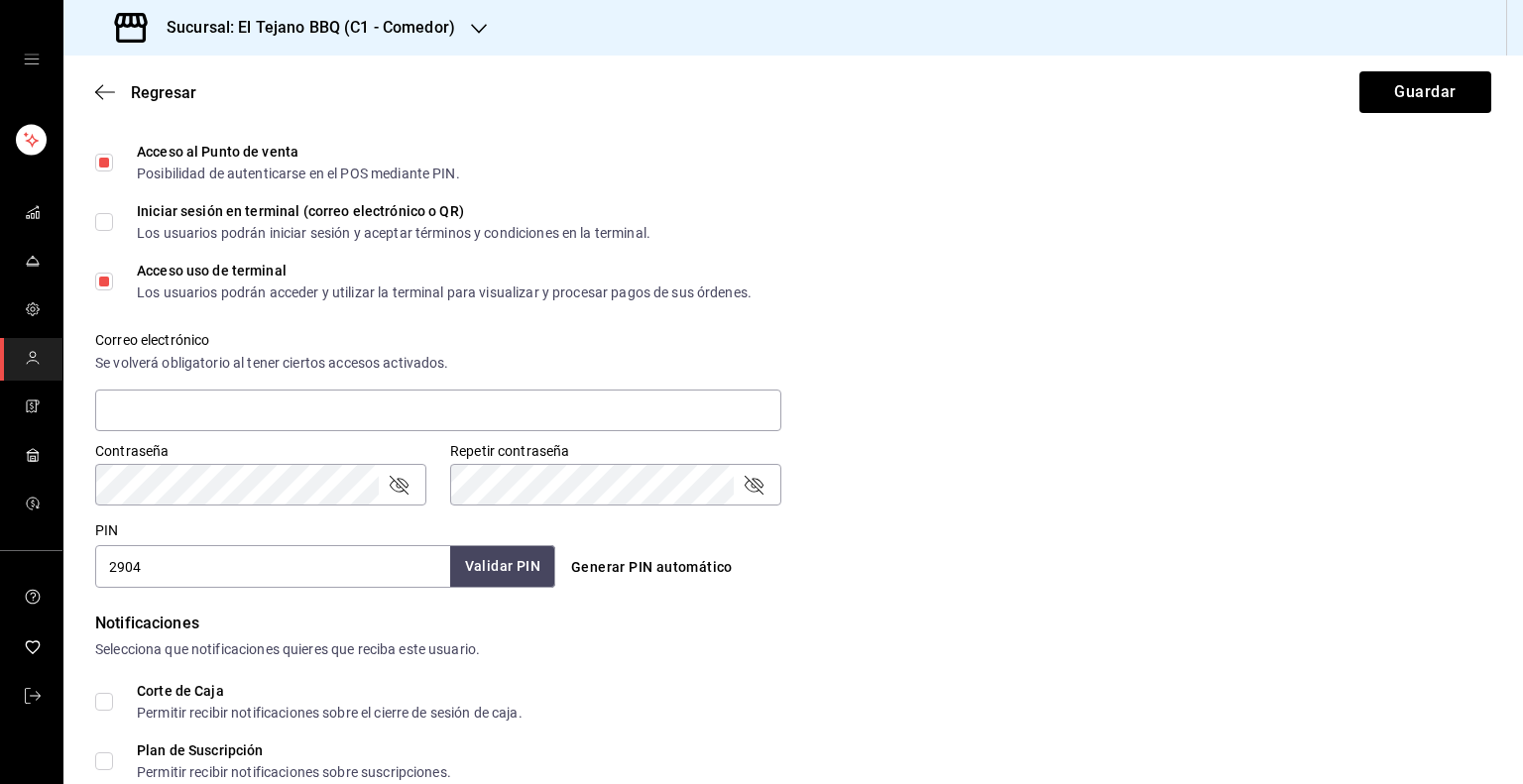click on "Validar PIN" at bounding box center [503, 566] 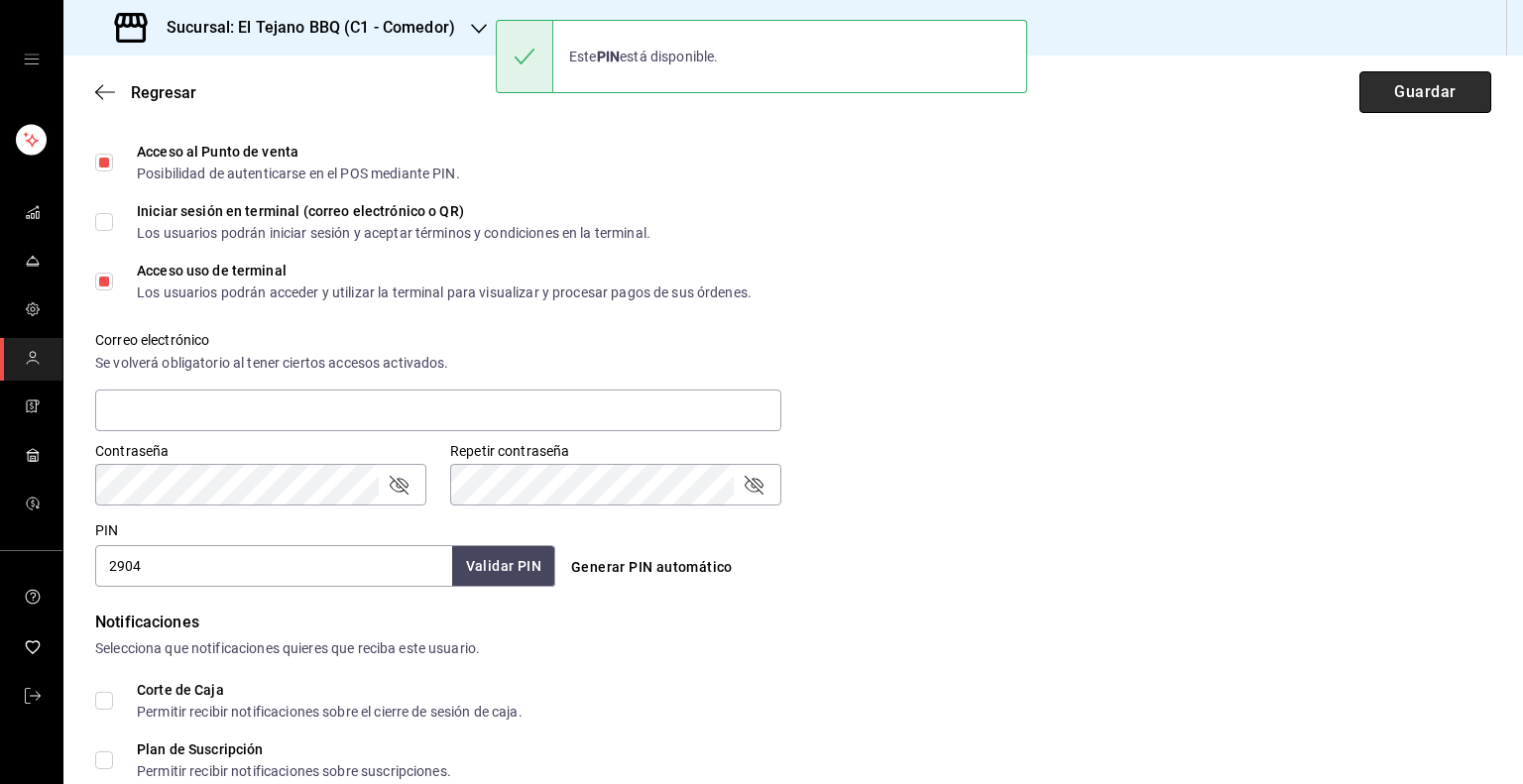 click on "Guardar" at bounding box center (1425, 92) 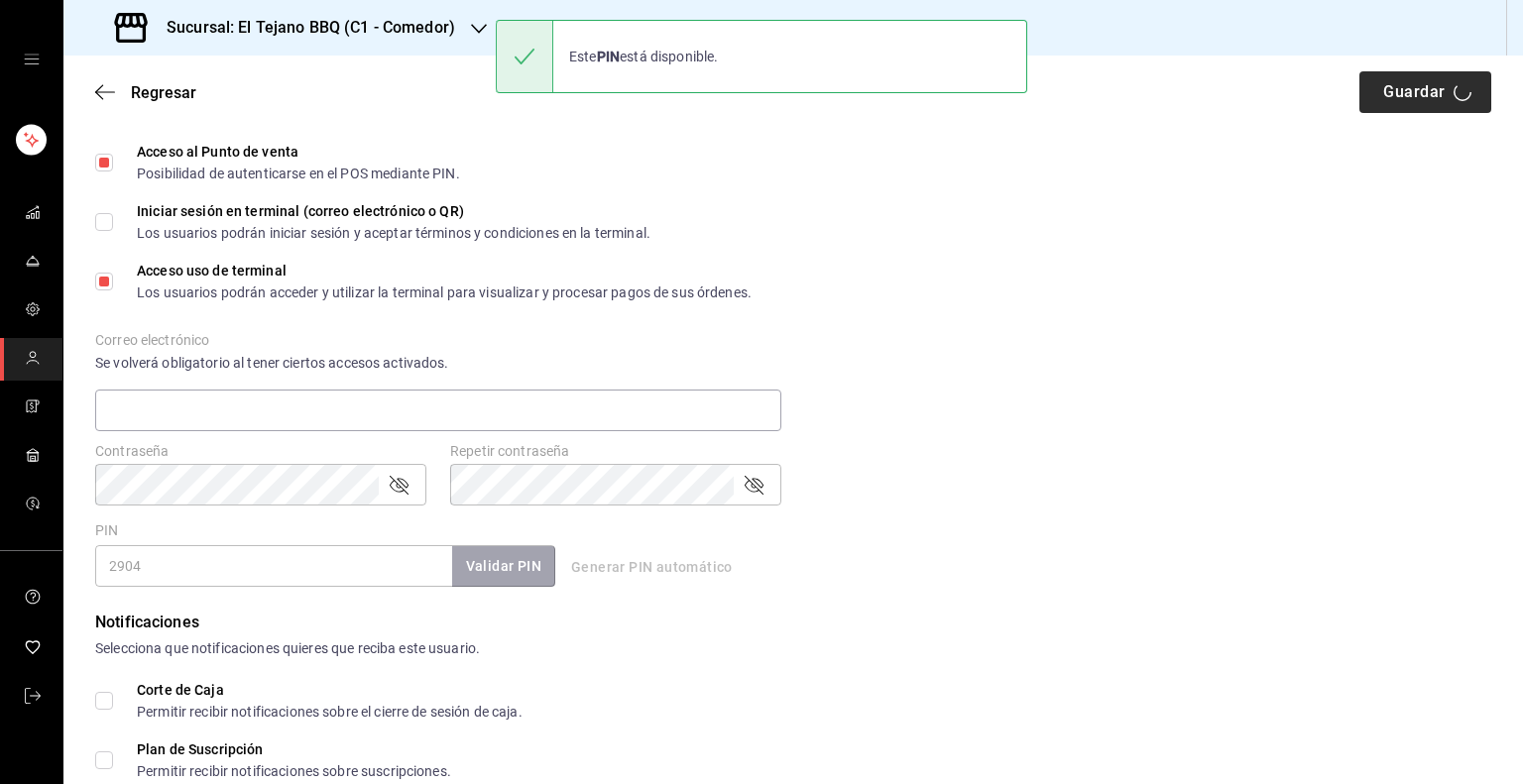 checkbox on "true" 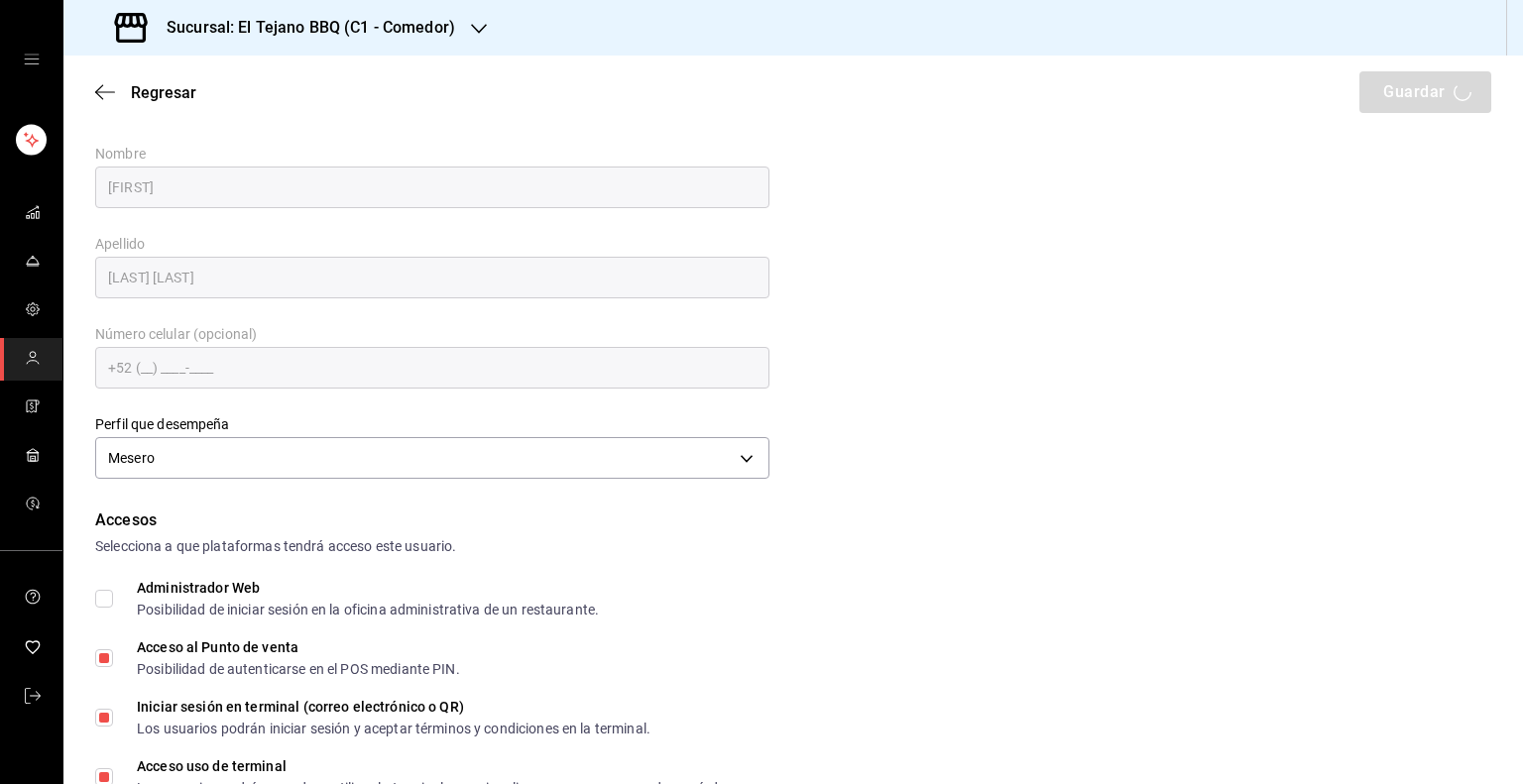 scroll, scrollTop: 0, scrollLeft: 0, axis: both 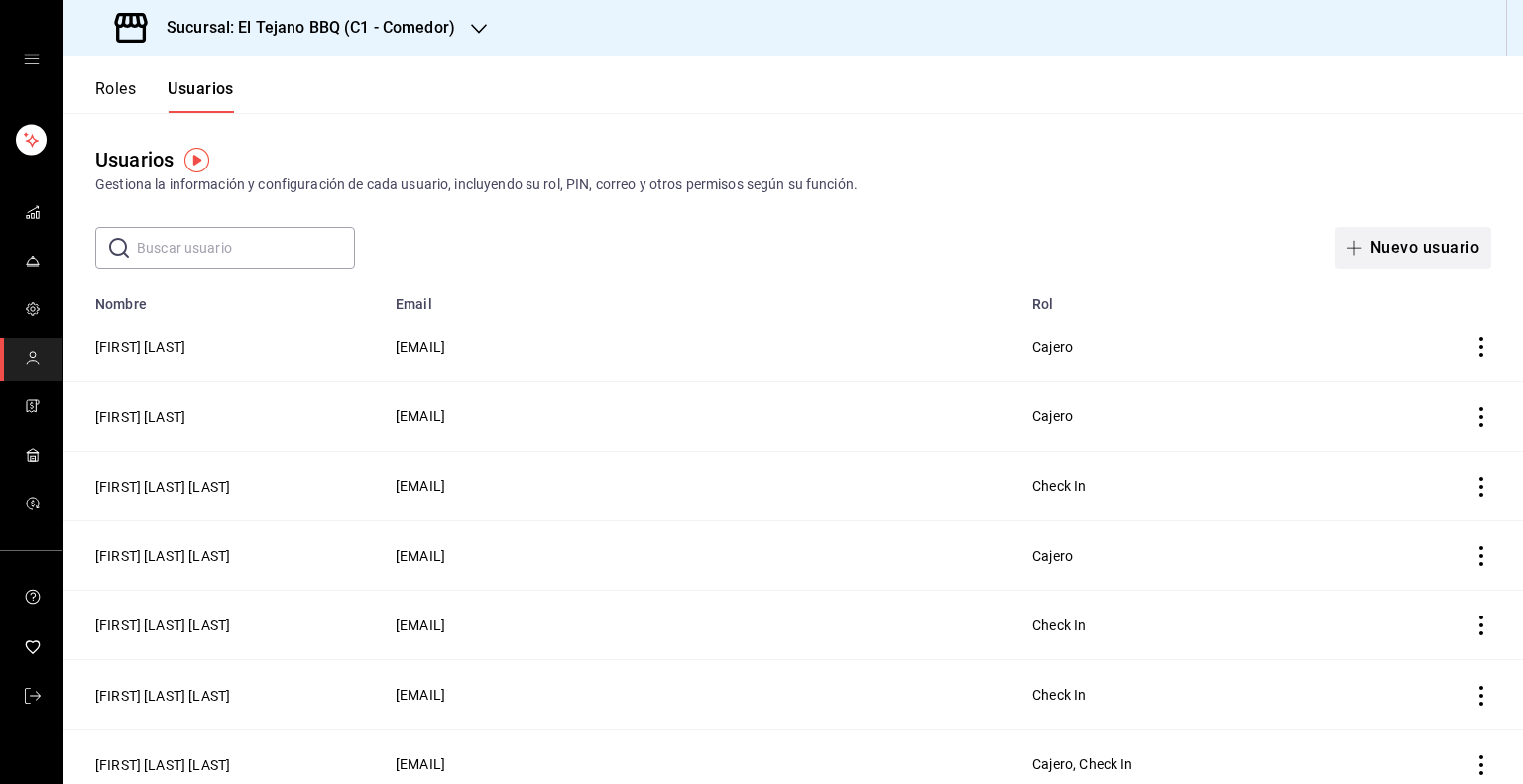 click on "Nuevo usuario" at bounding box center (1413, 248) 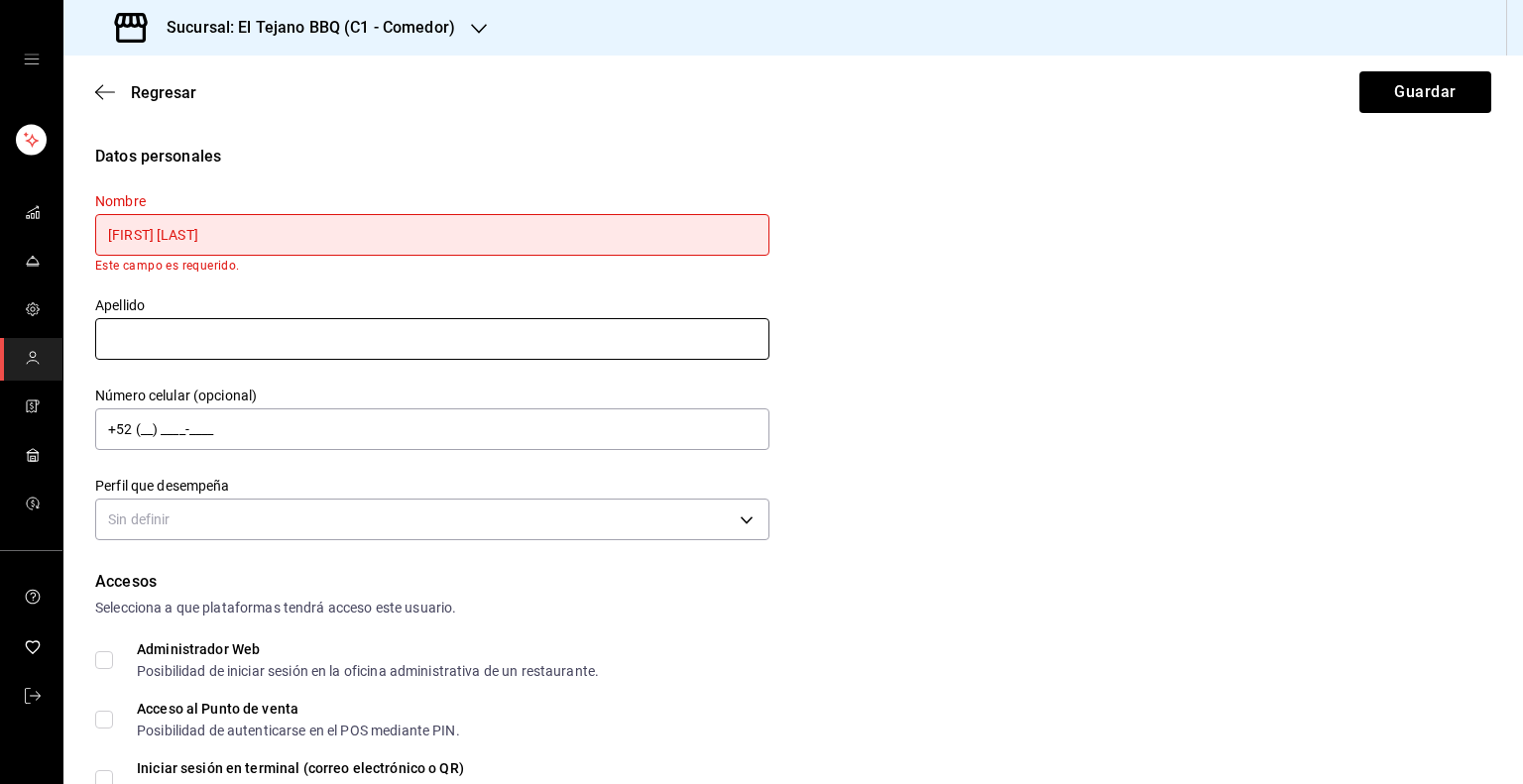 type on "[FIRST] [LAST]" 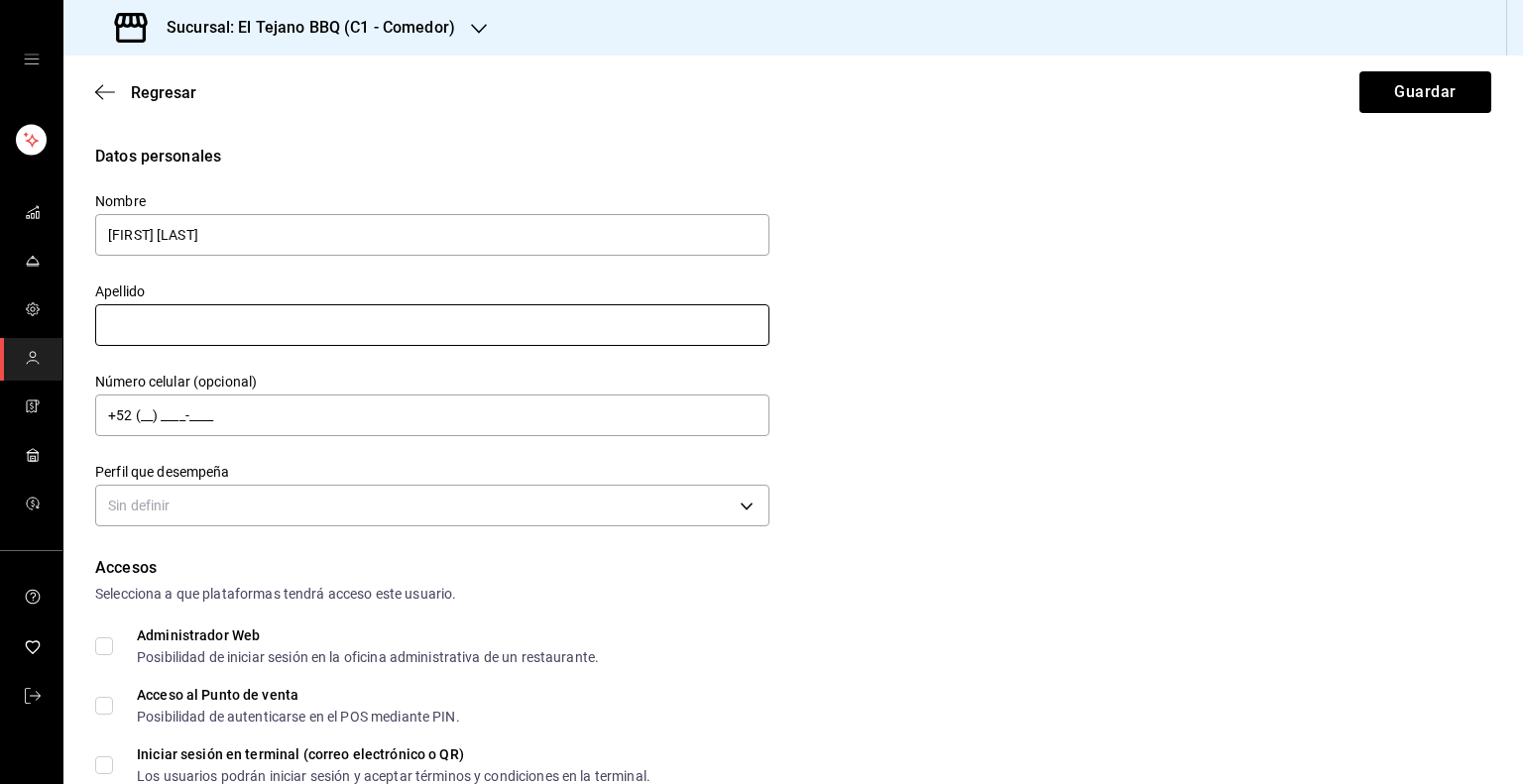 click at bounding box center [432, 325] 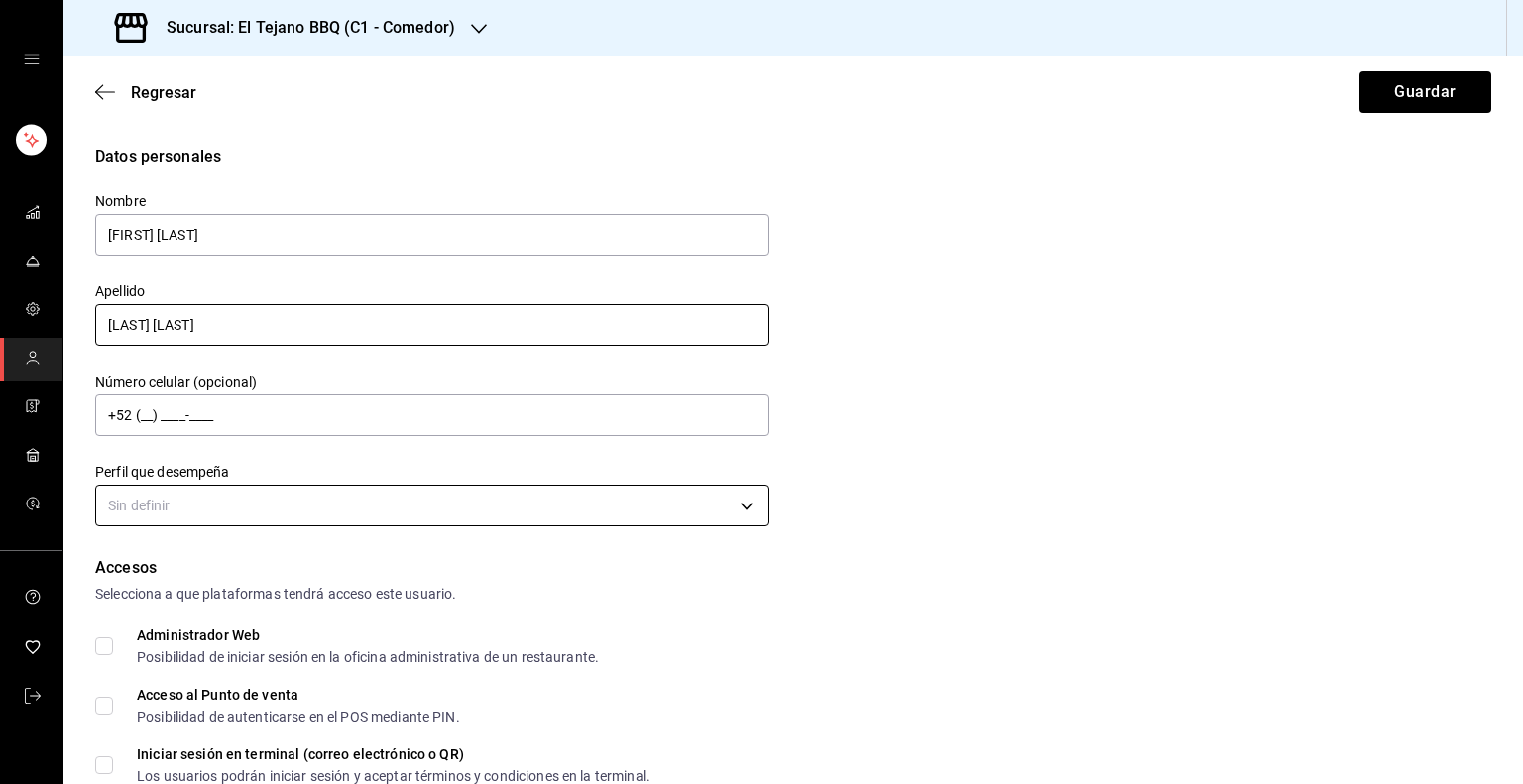 type on "[LAST] [LAST]" 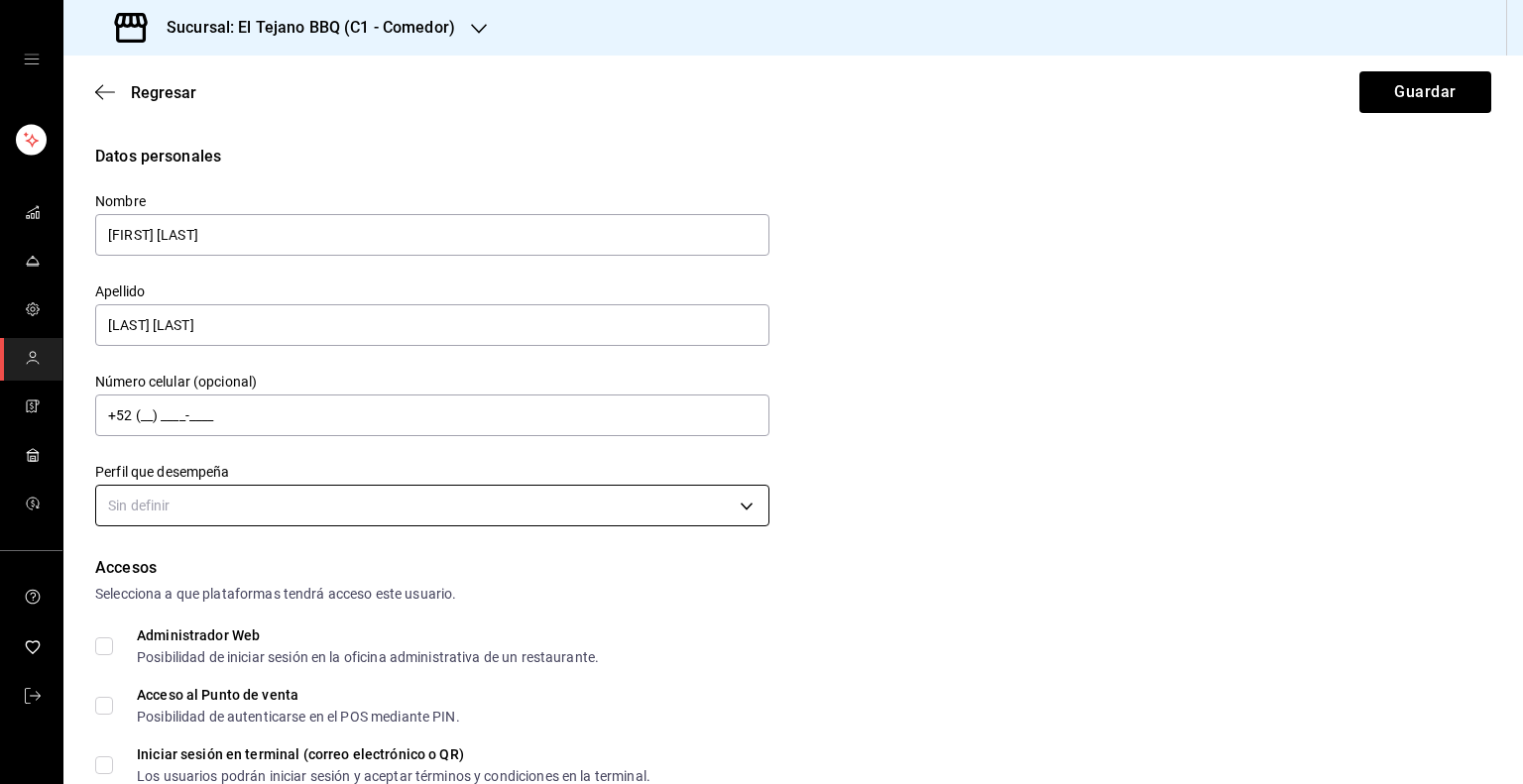 click on "Sucursal: El Tejano BBQ (C1 - Comedor) Regresar Guardar Datos personales Nombre [FIRST] [LAST] Número celular (opcional) +52 ([PHONE]) [PHONE]-[PHONE] Perfil que desempeña Sin definir Accesos Selecciona a que plataformas tendrá acceso este usuario. Administrador Web Posibilidad de iniciar sesión en la oficina administrativa de un restaurante.  Acceso al Punto de venta Posibilidad de autenticarse en el POS mediante PIN.  Iniciar sesión en terminal (correo electrónico o QR) Los usuarios podrán iniciar sesión y aceptar términos y condiciones en la terminal. Acceso uso de terminal Los usuarios podrán acceder y utilizar la terminal para visualizar y procesar pagos de sus órdenes. Correo electrónico Se volverá obligatorio al tener ciertos accesos activados. Contraseña Contraseña Repetir contraseña Repetir contraseña PIN Validar PIN ​ Generar PIN automático Notificaciones Selecciona que notificaciones quieres que reciba este usuario. Corte de Caja Plan de Suscripción Roles" at bounding box center [762, 392] 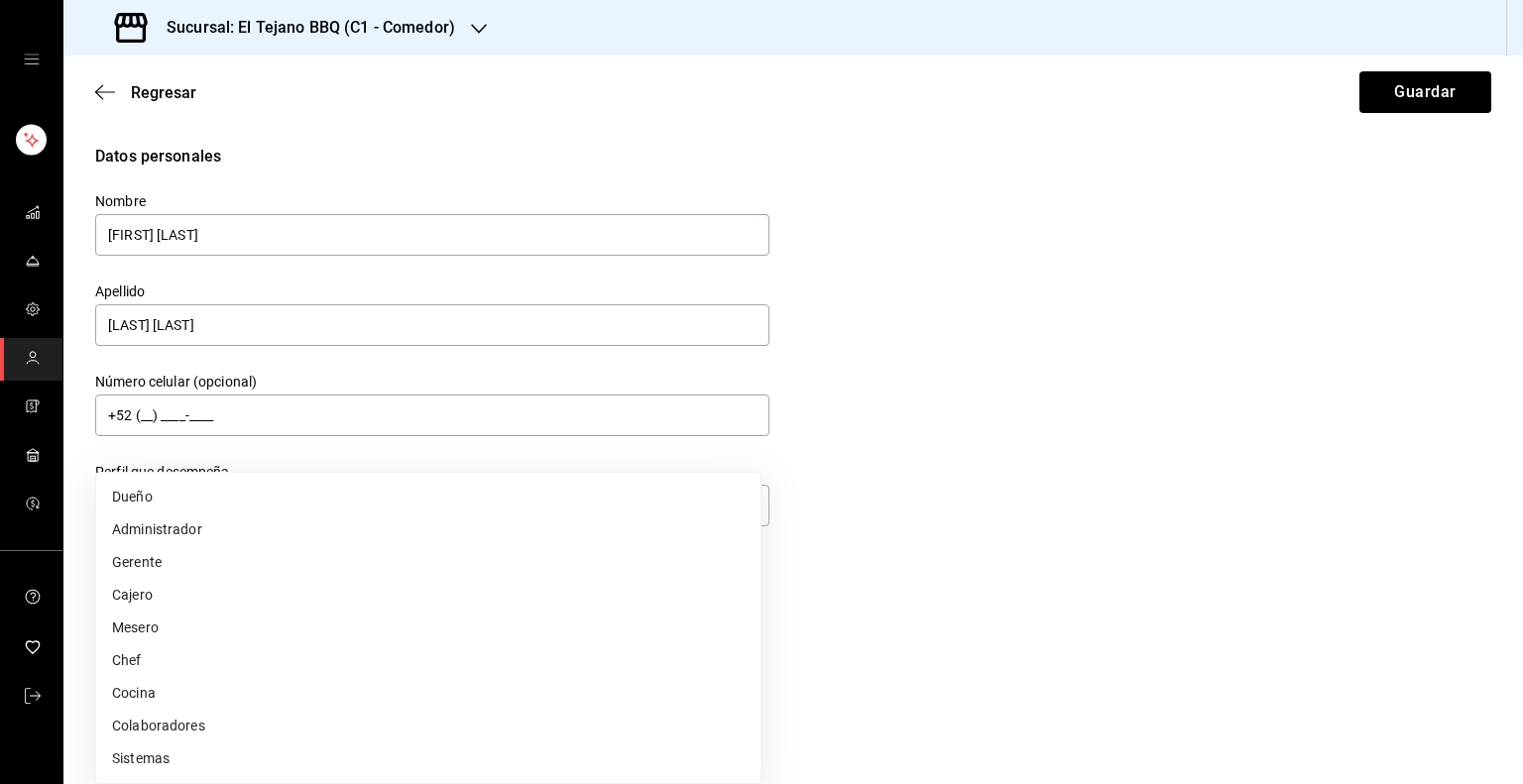 click on "Cocina" at bounding box center [428, 693] 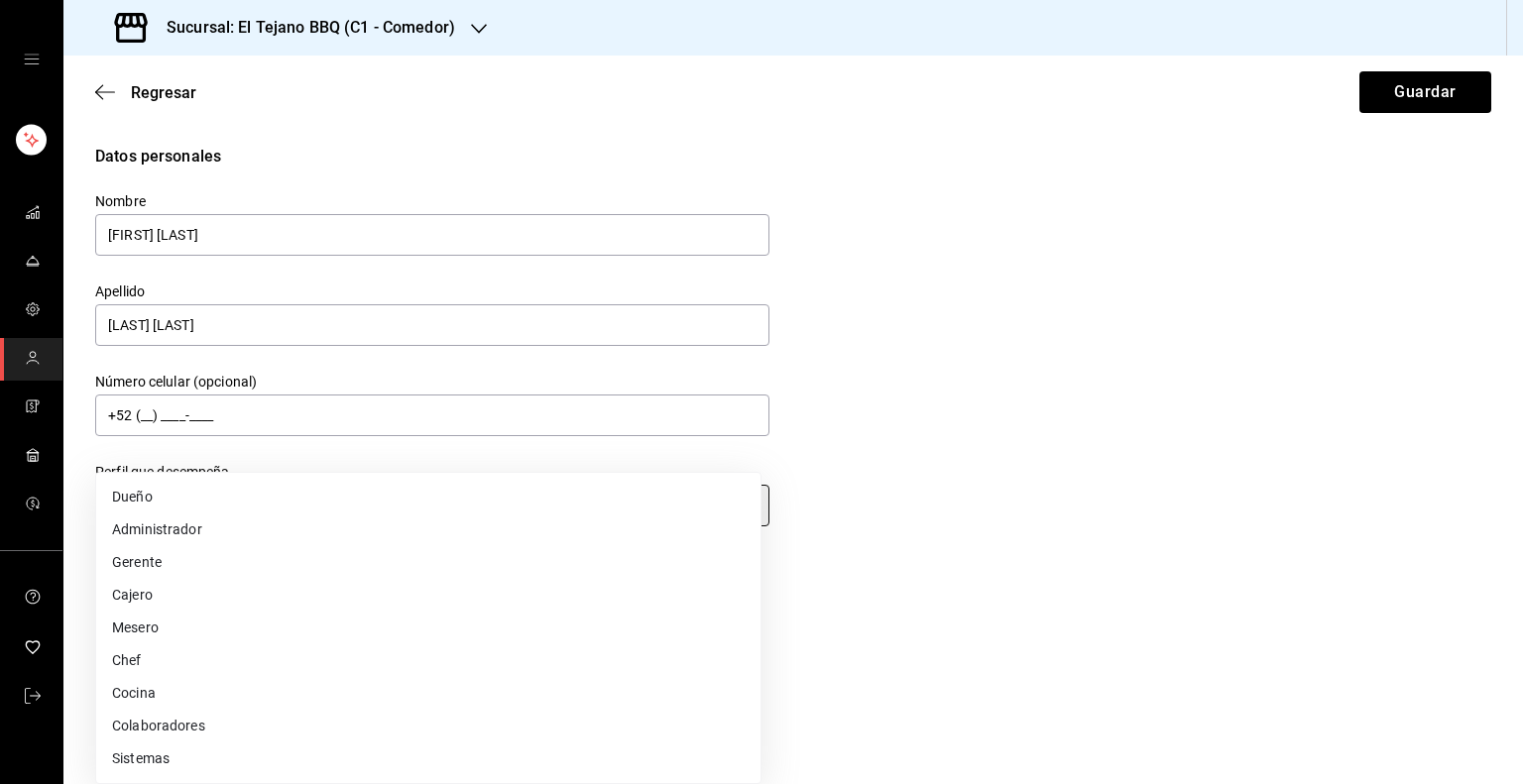 type on "KITCHEN" 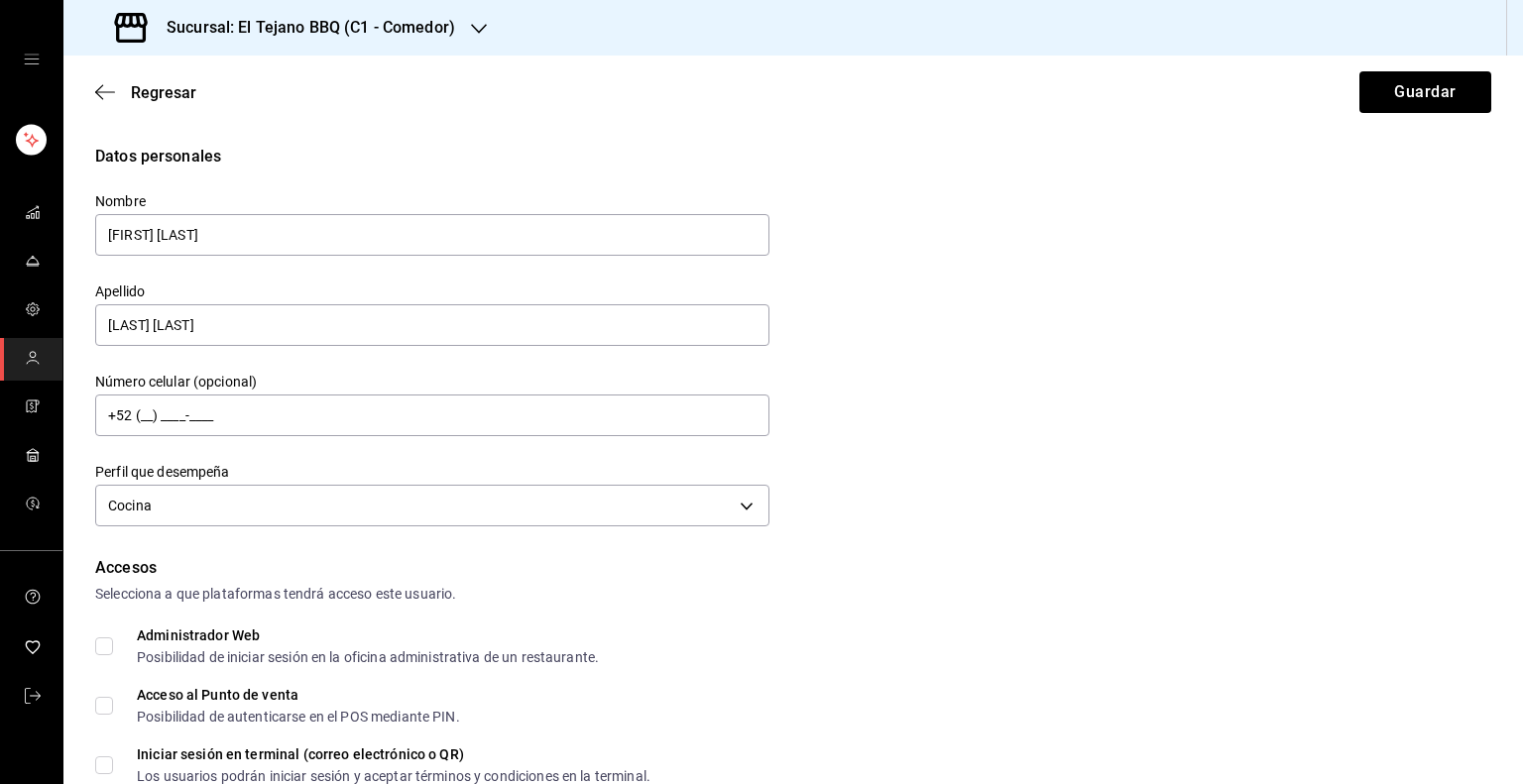 click on "Selecciona a que plataformas tendrá acceso este usuario." at bounding box center (793, 594) 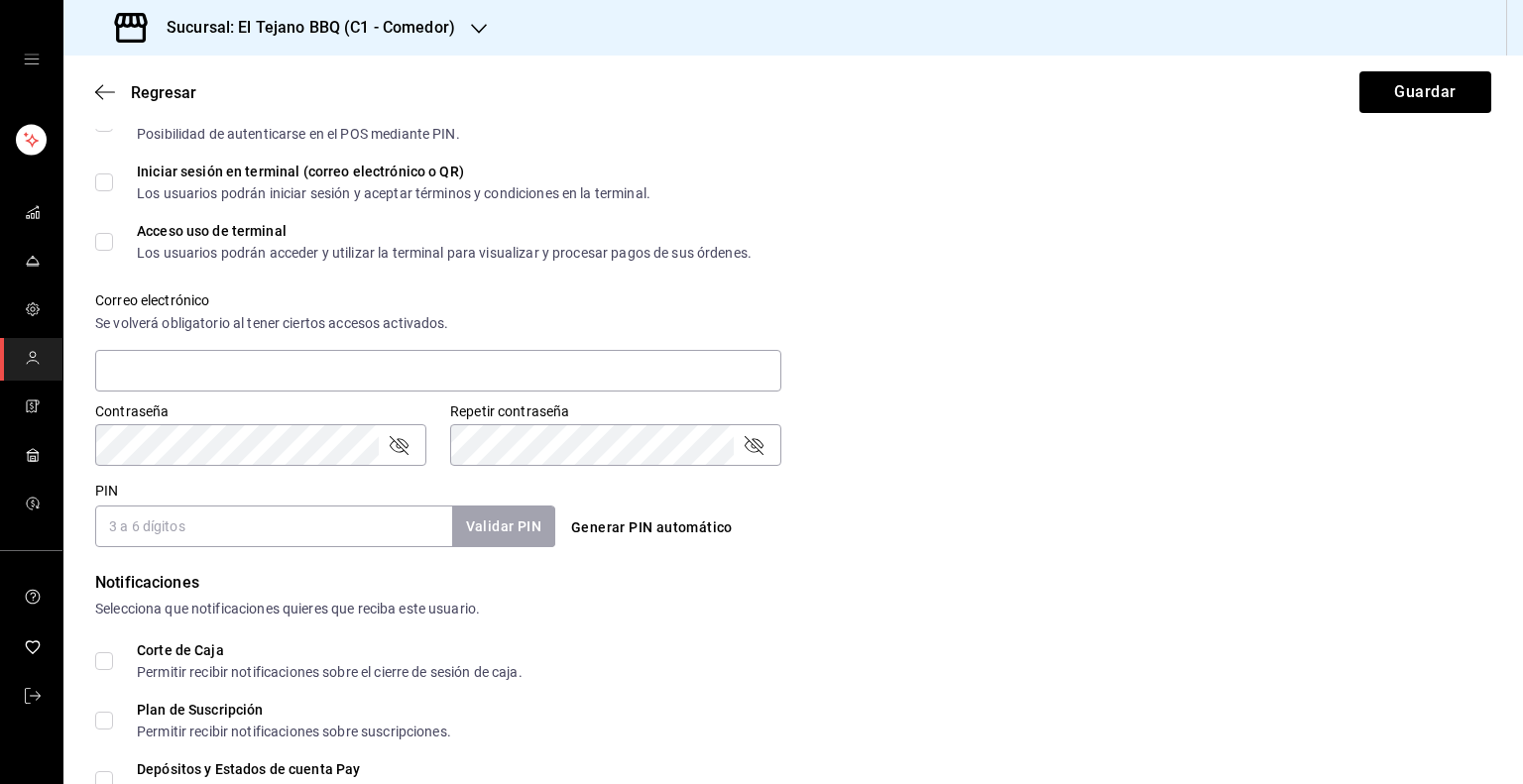 scroll, scrollTop: 800, scrollLeft: 0, axis: vertical 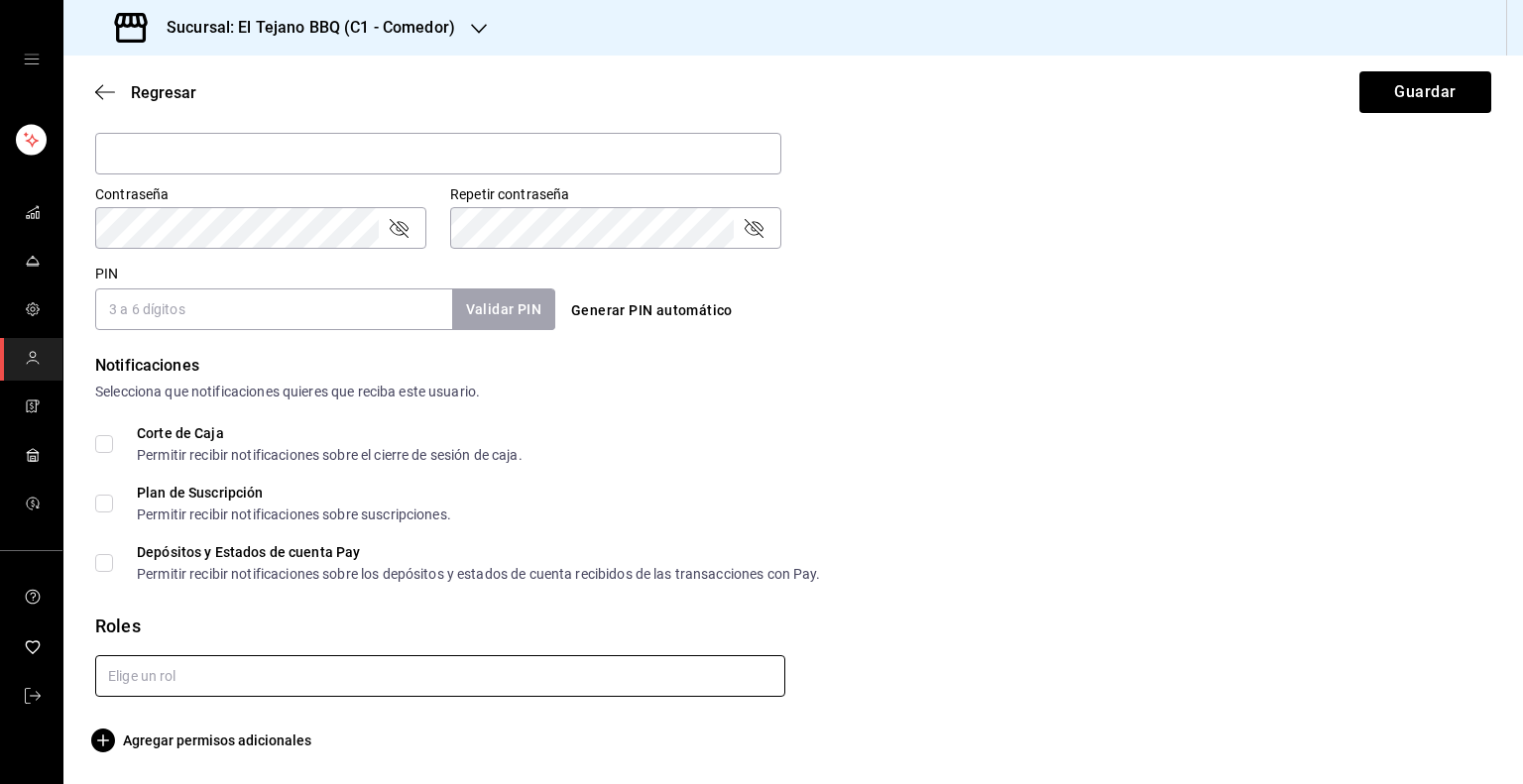 click at bounding box center (440, 676) 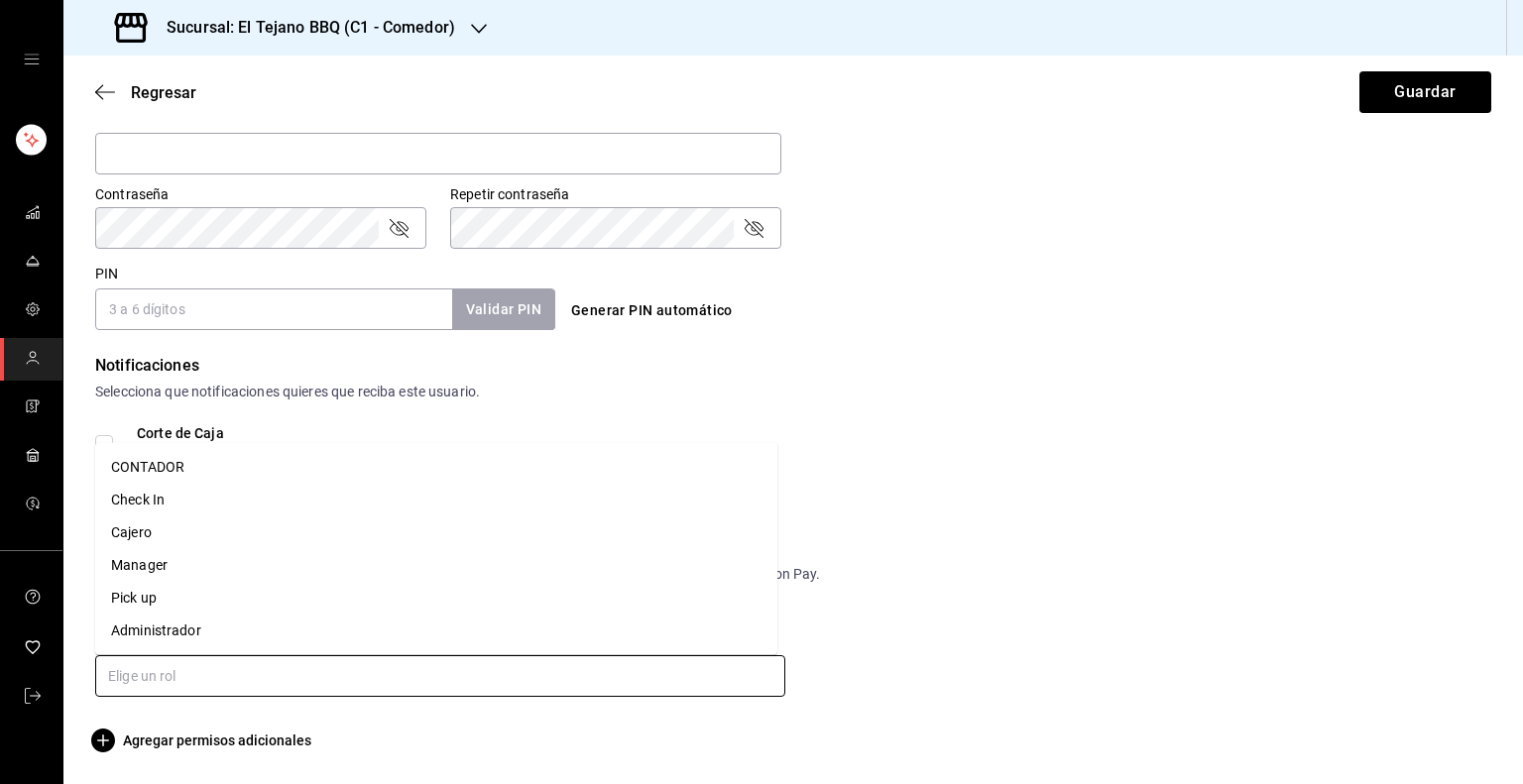 click on "Check In" at bounding box center (436, 500) 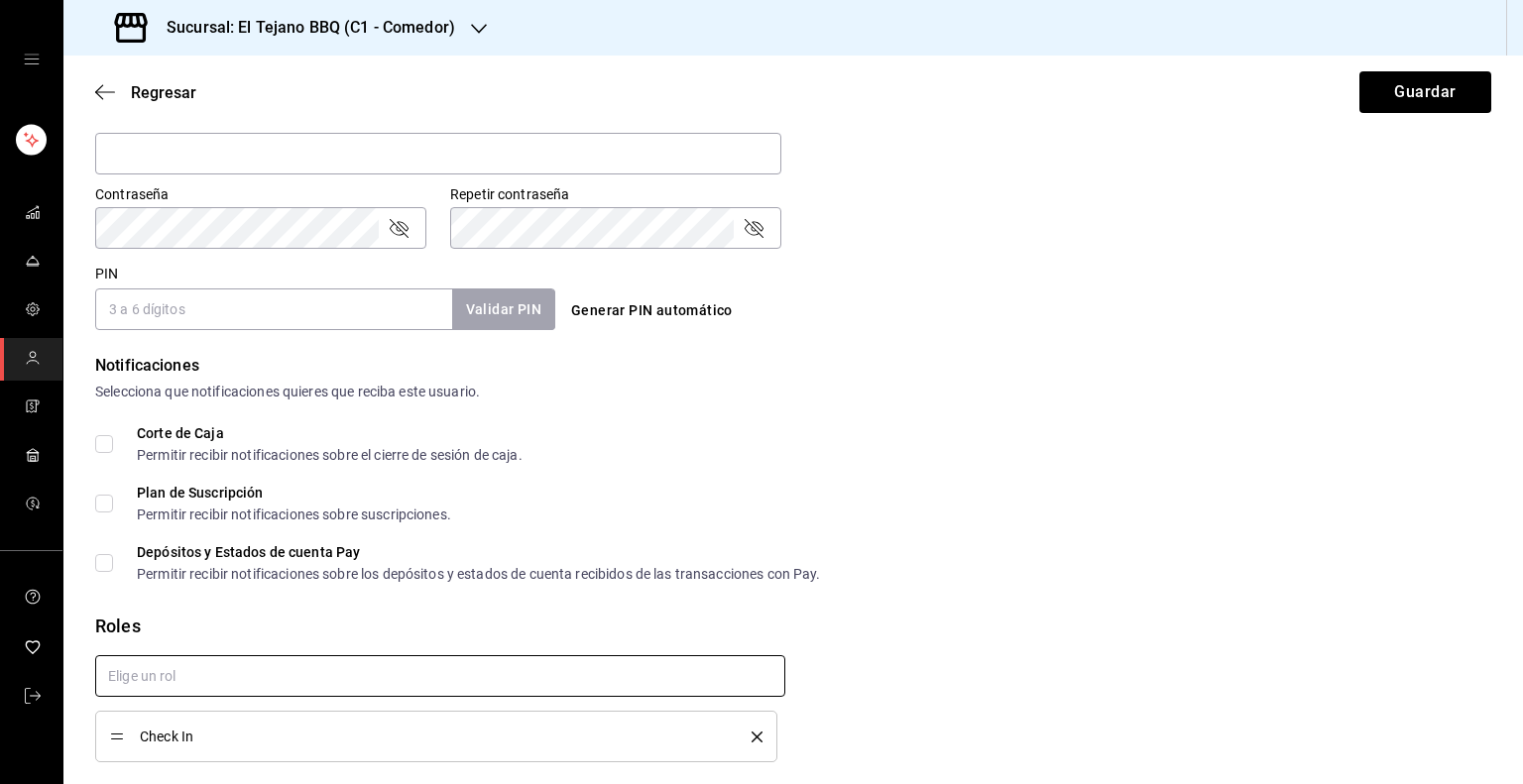 checkbox on "true" 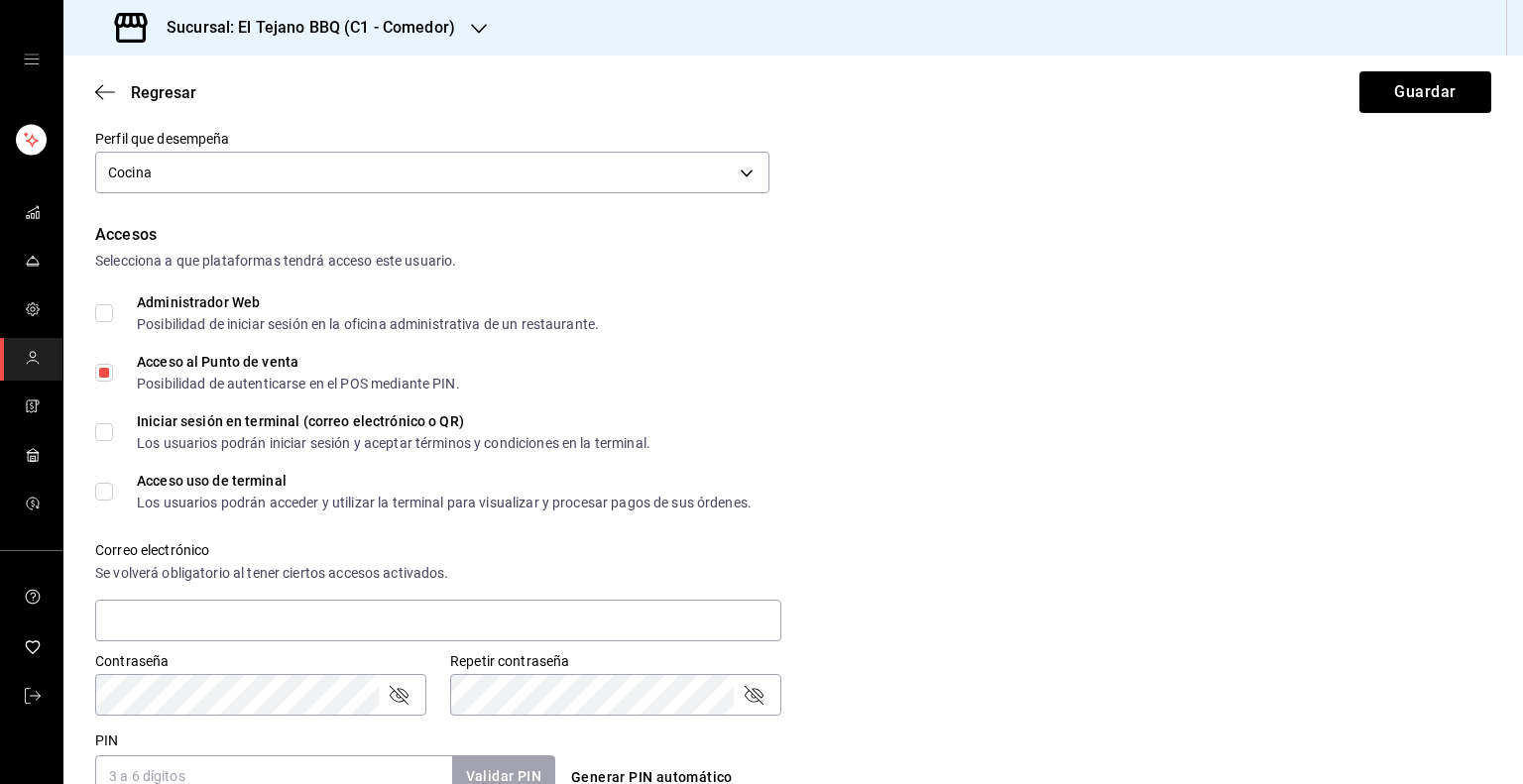 scroll, scrollTop: 562, scrollLeft: 0, axis: vertical 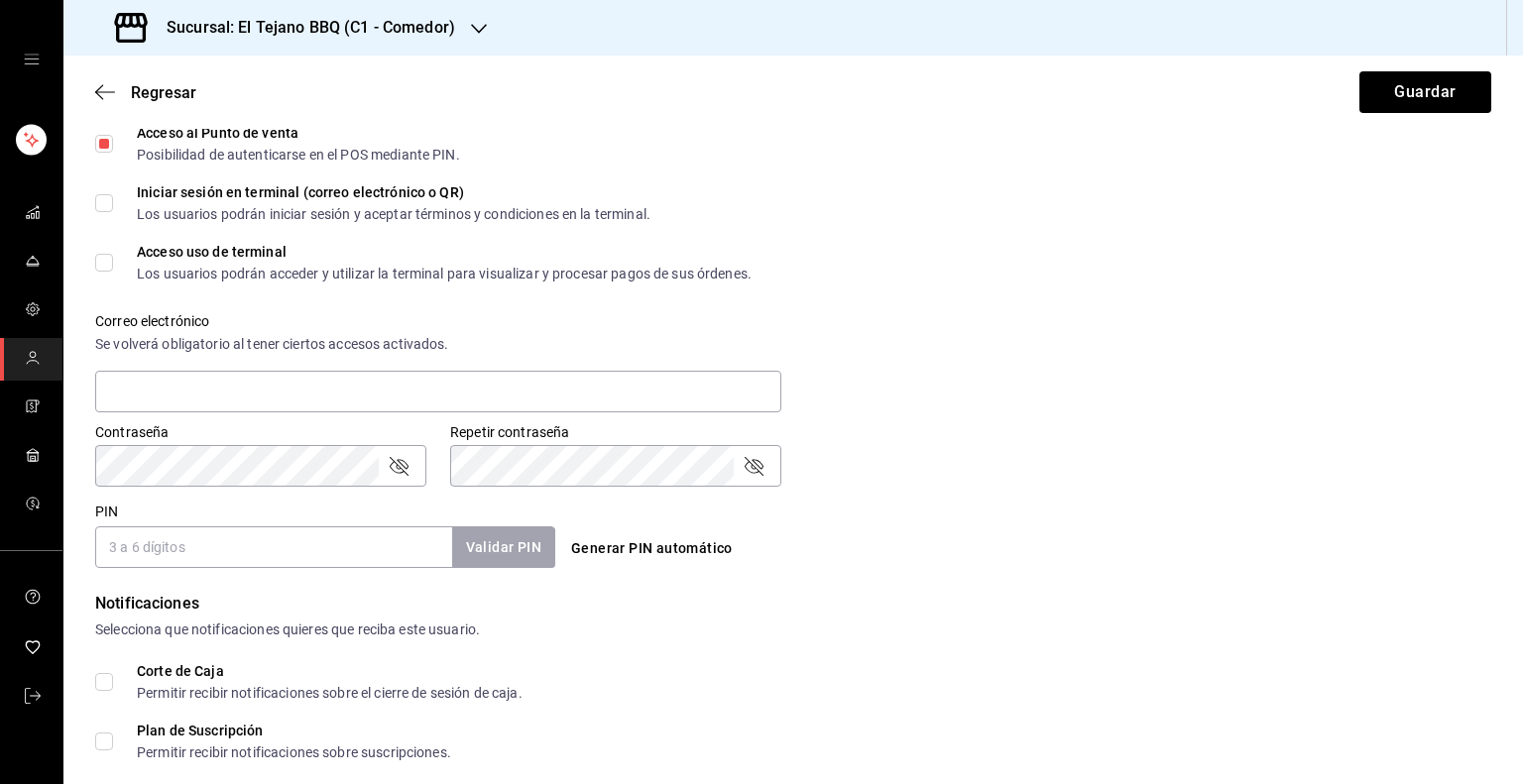 click on "PIN" at bounding box center (274, 547) 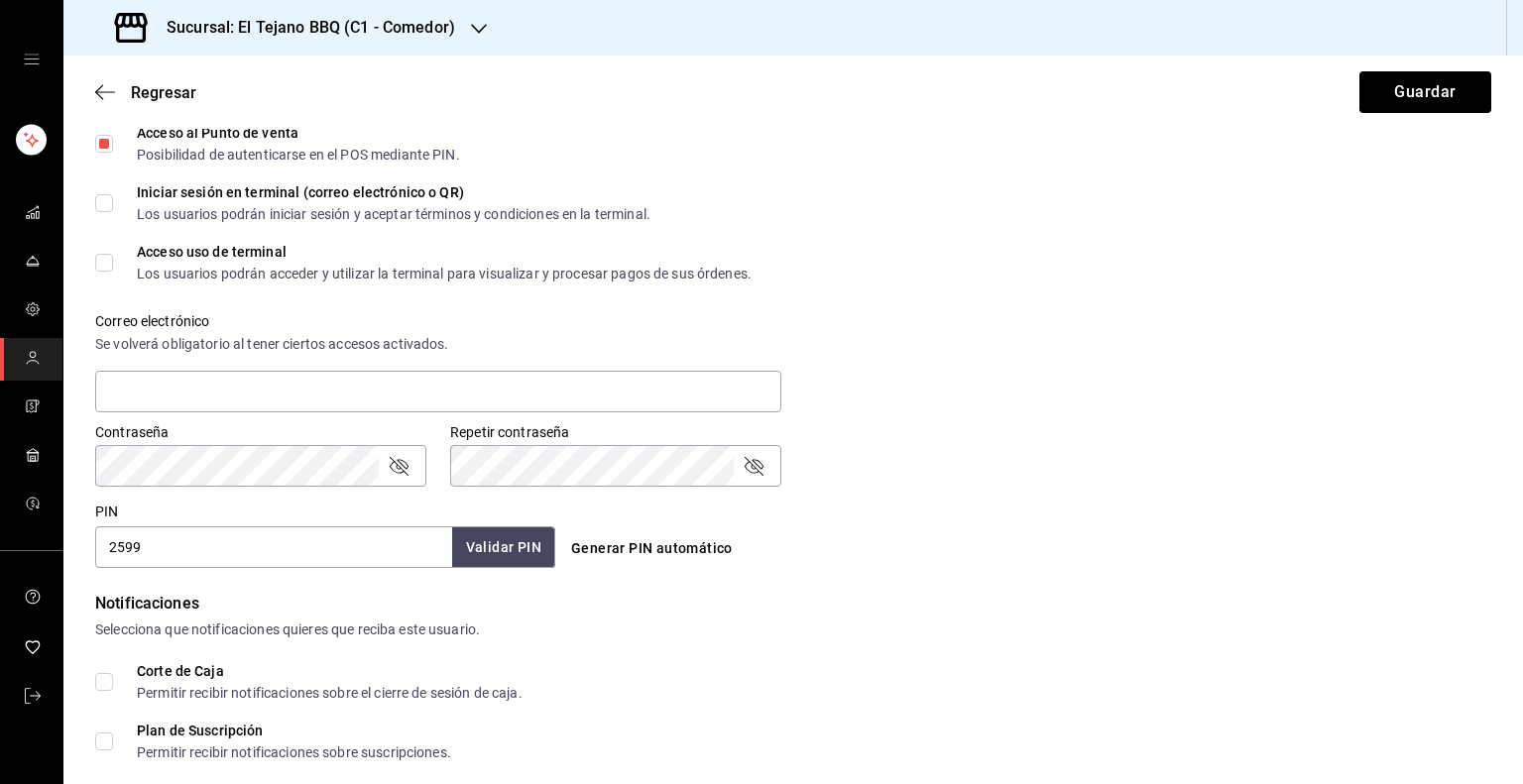 type on "2599" 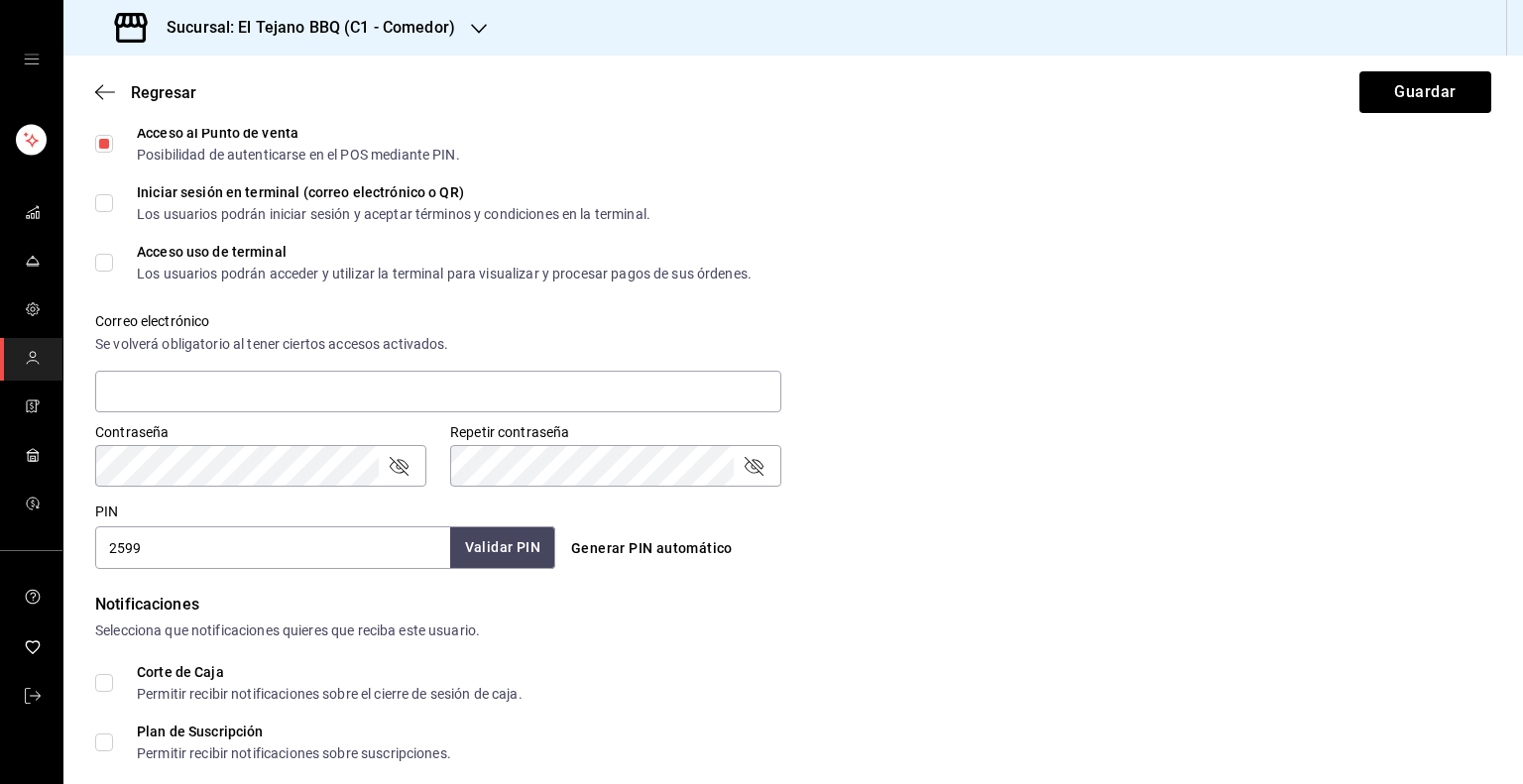 click on "Validar PIN" at bounding box center [503, 547] 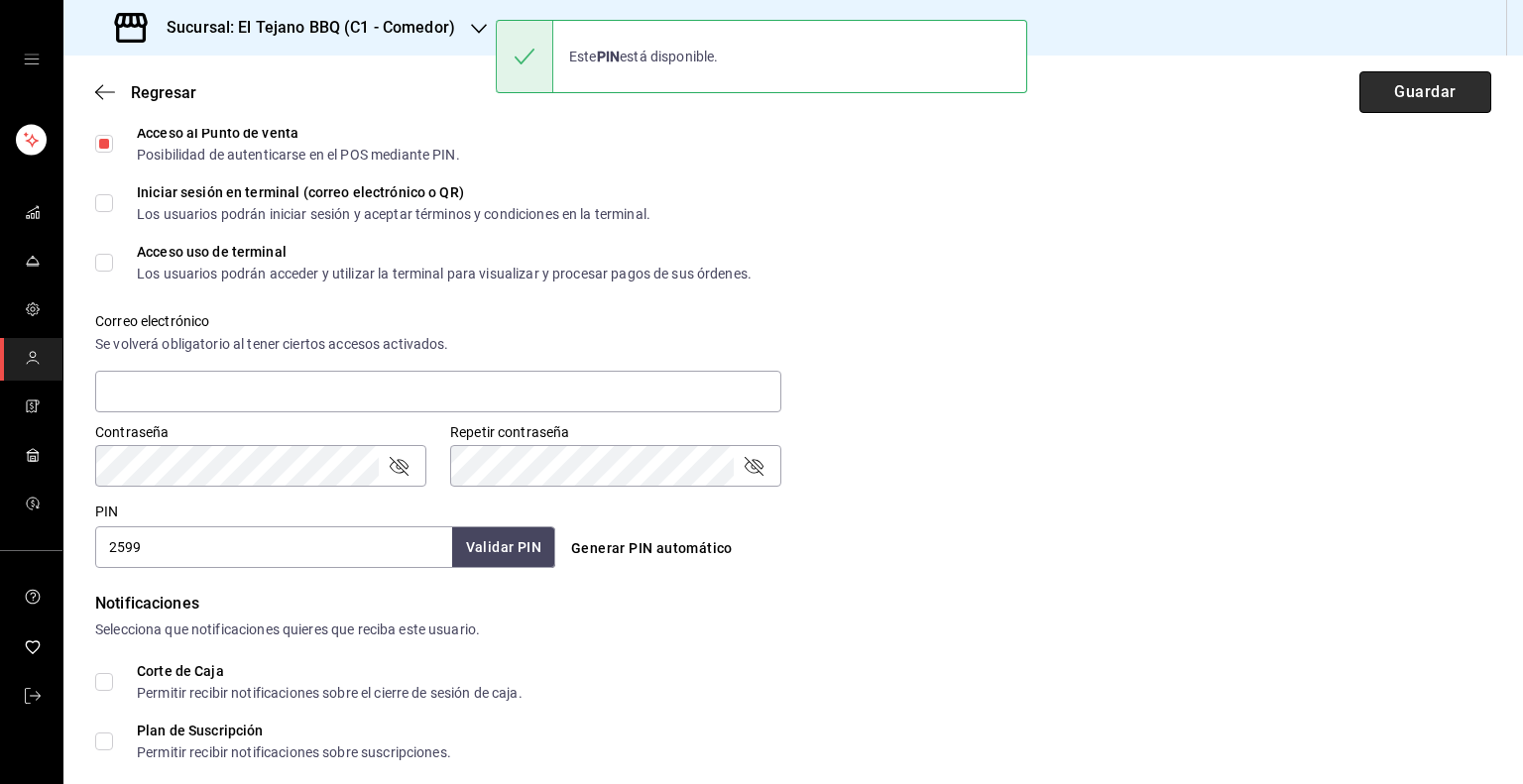 click on "Guardar" at bounding box center [1425, 92] 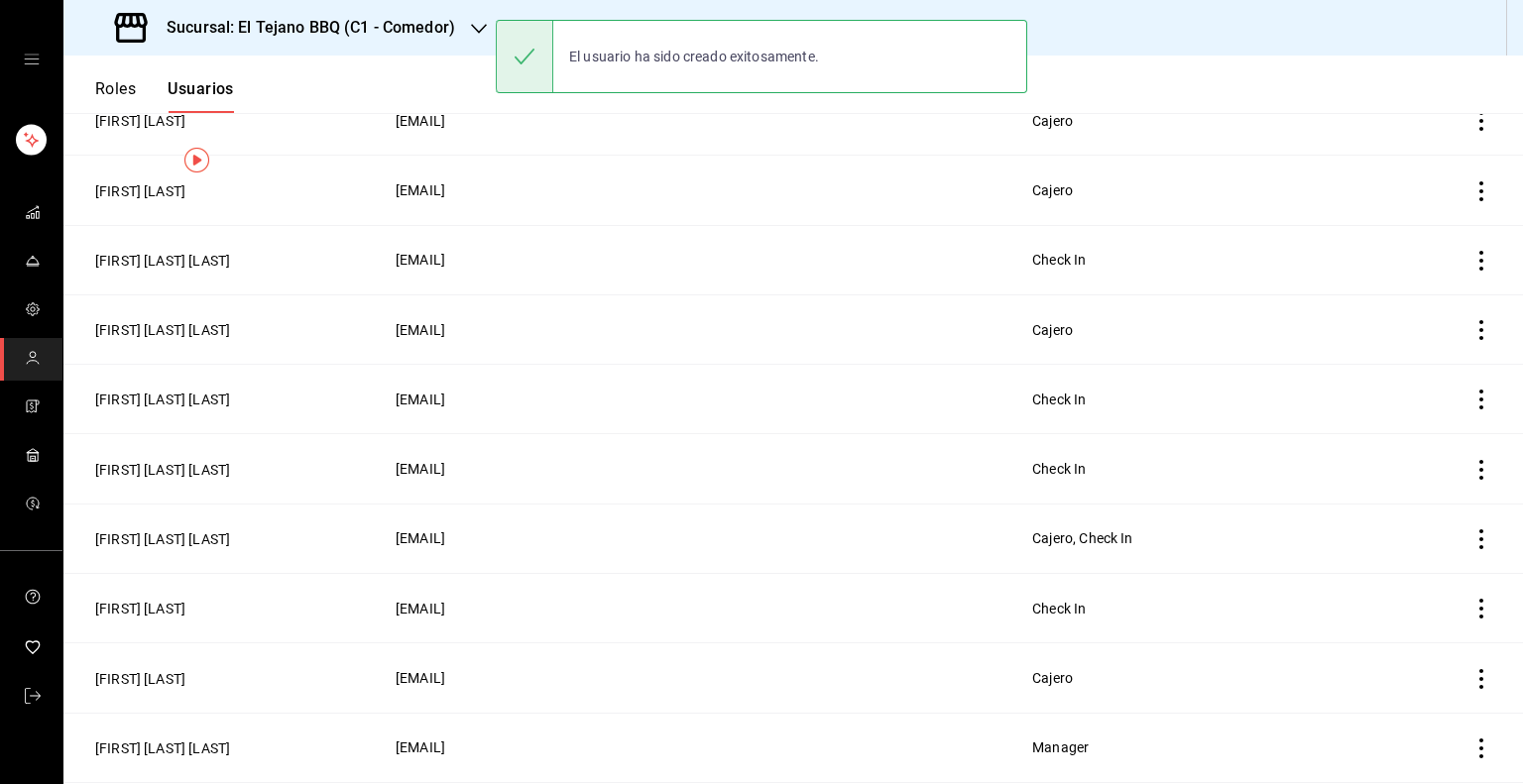 scroll, scrollTop: 0, scrollLeft: 0, axis: both 